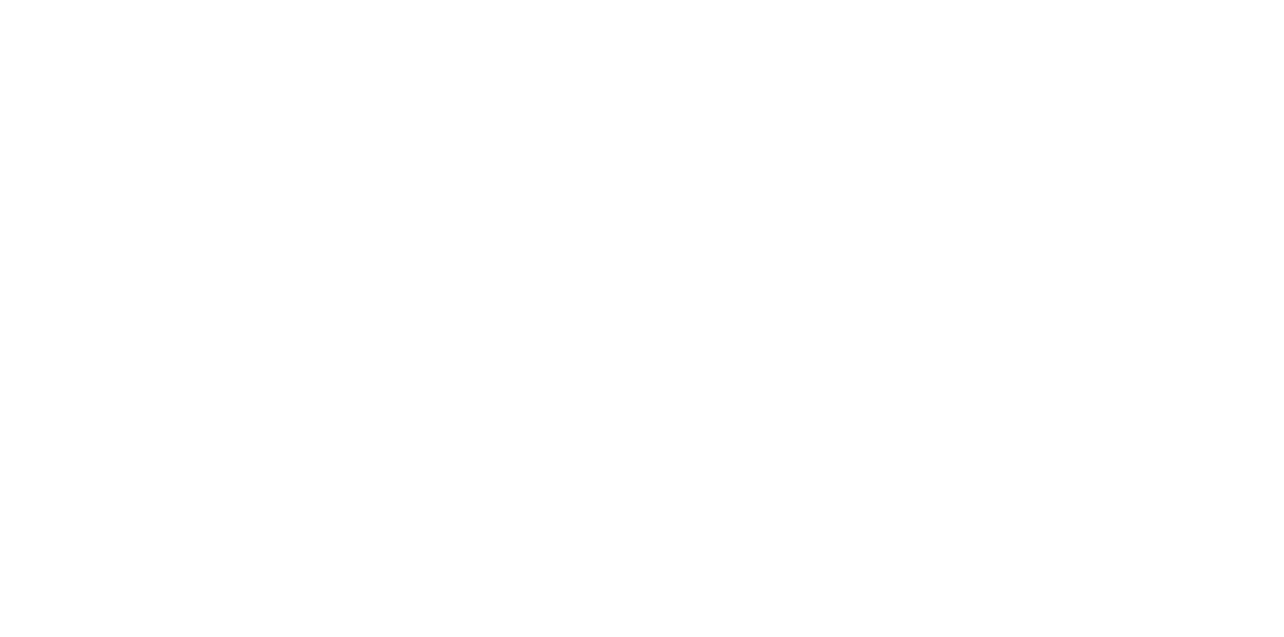 scroll, scrollTop: 0, scrollLeft: 0, axis: both 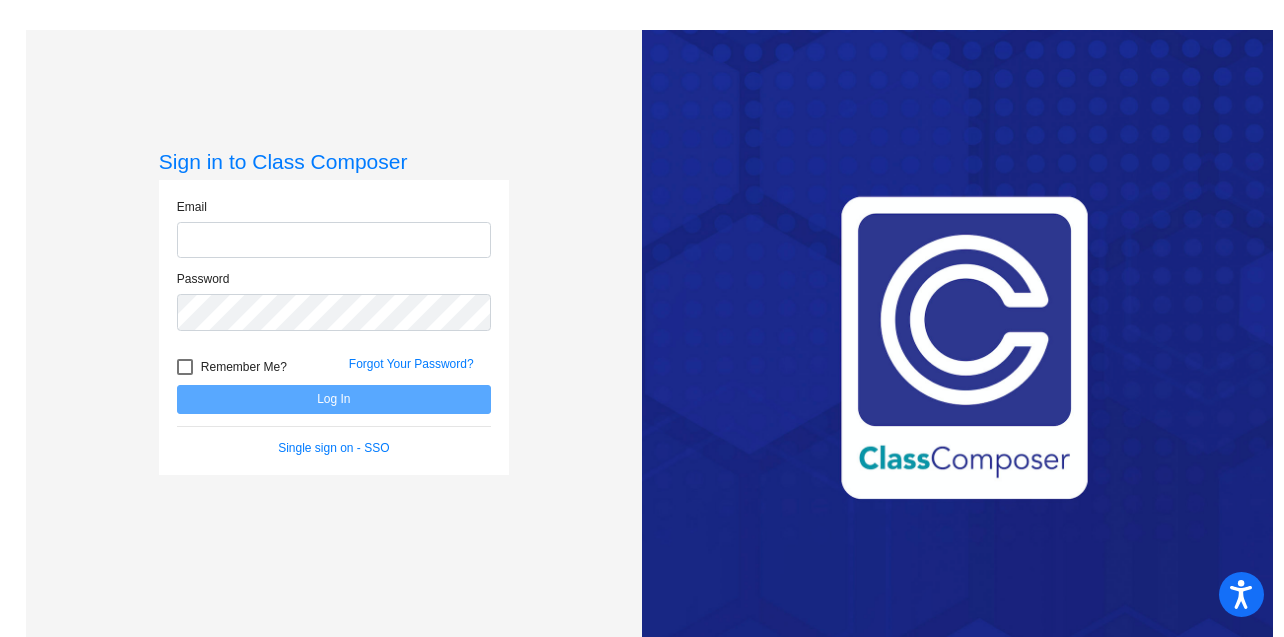 type on "[EMAIL]" 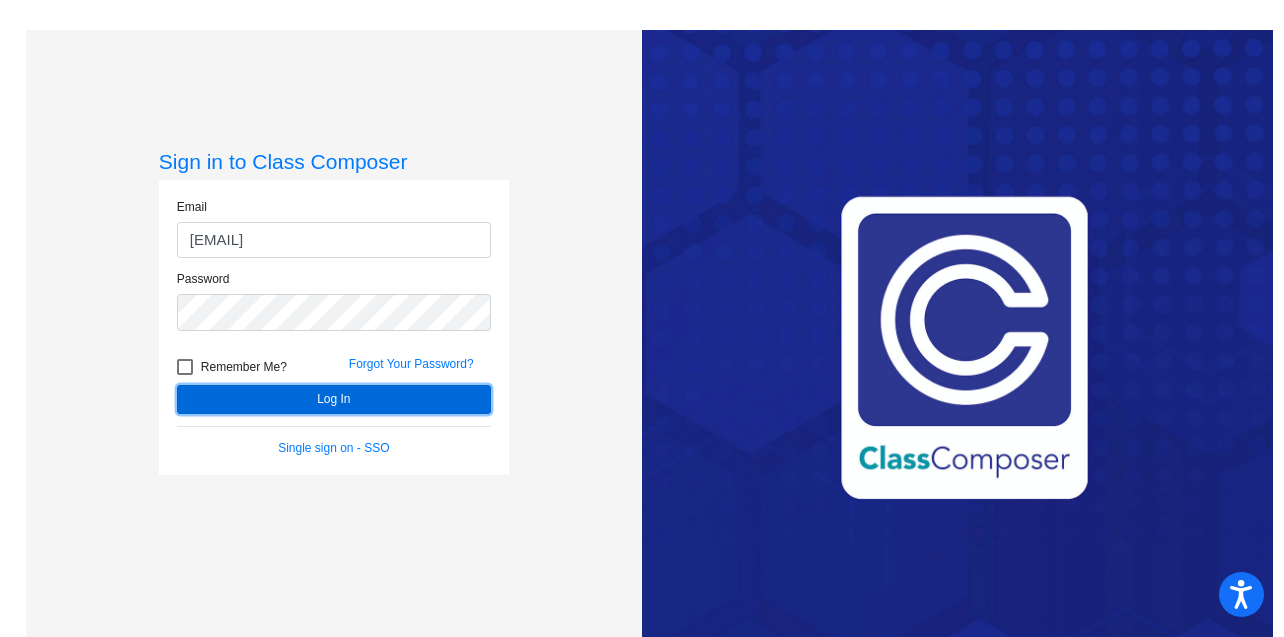 click on "Log In" 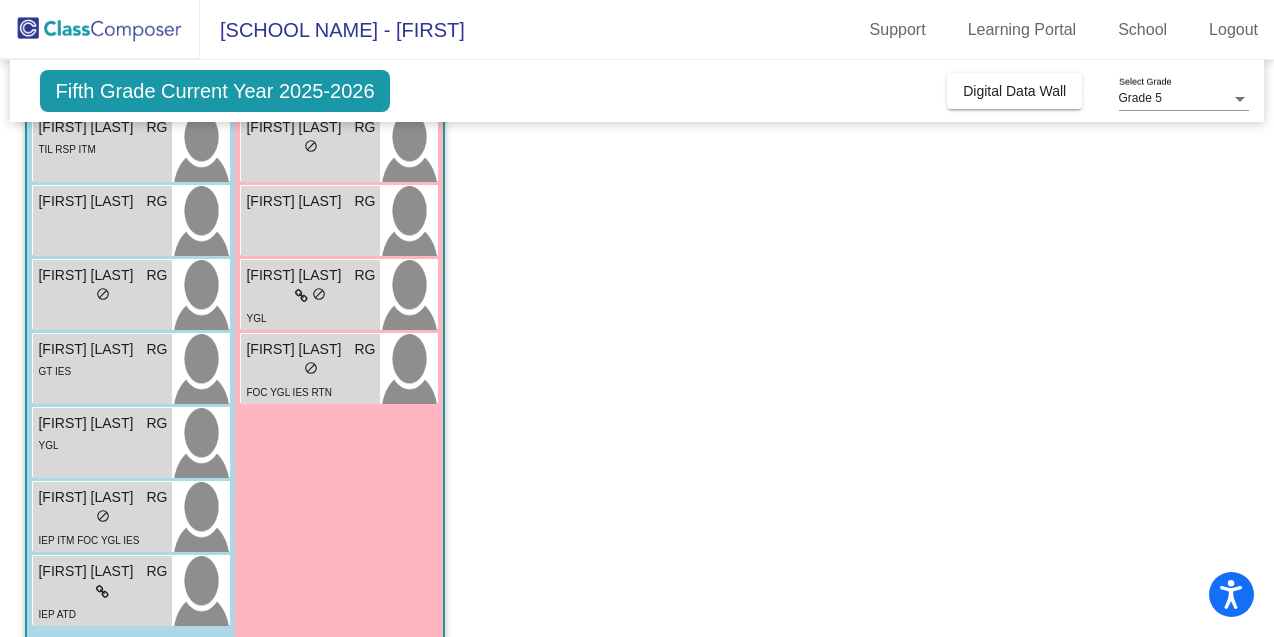 scroll, scrollTop: 603, scrollLeft: 0, axis: vertical 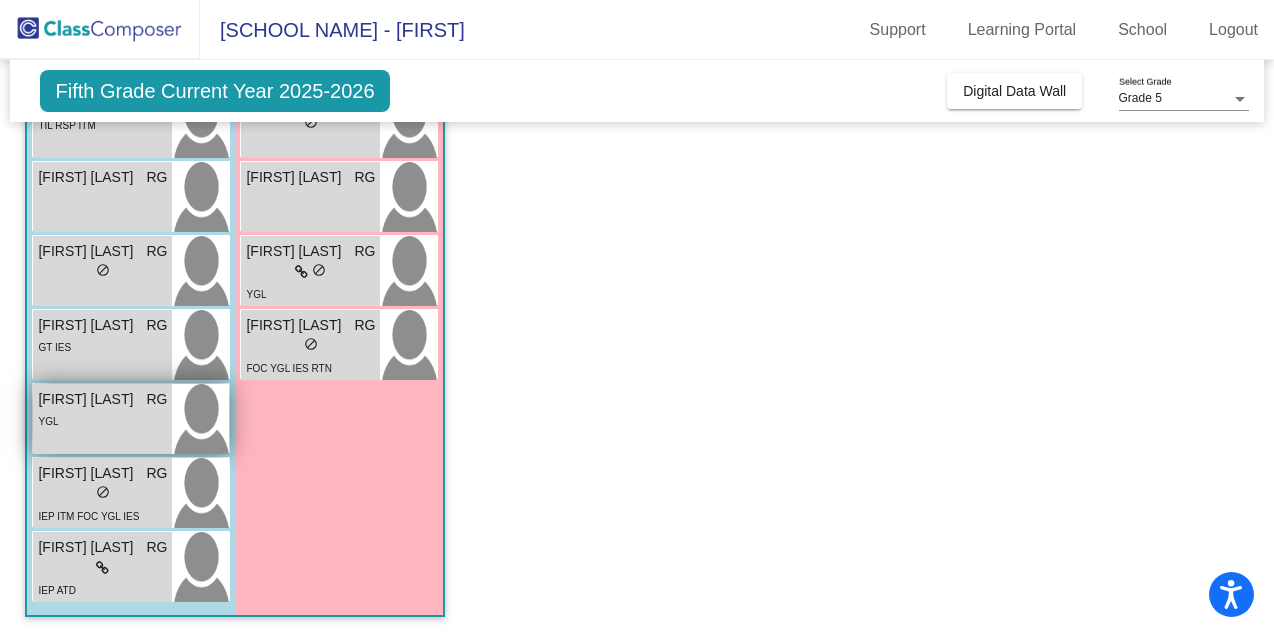 click on "[FIRST] [LAST]" at bounding box center (88, 399) 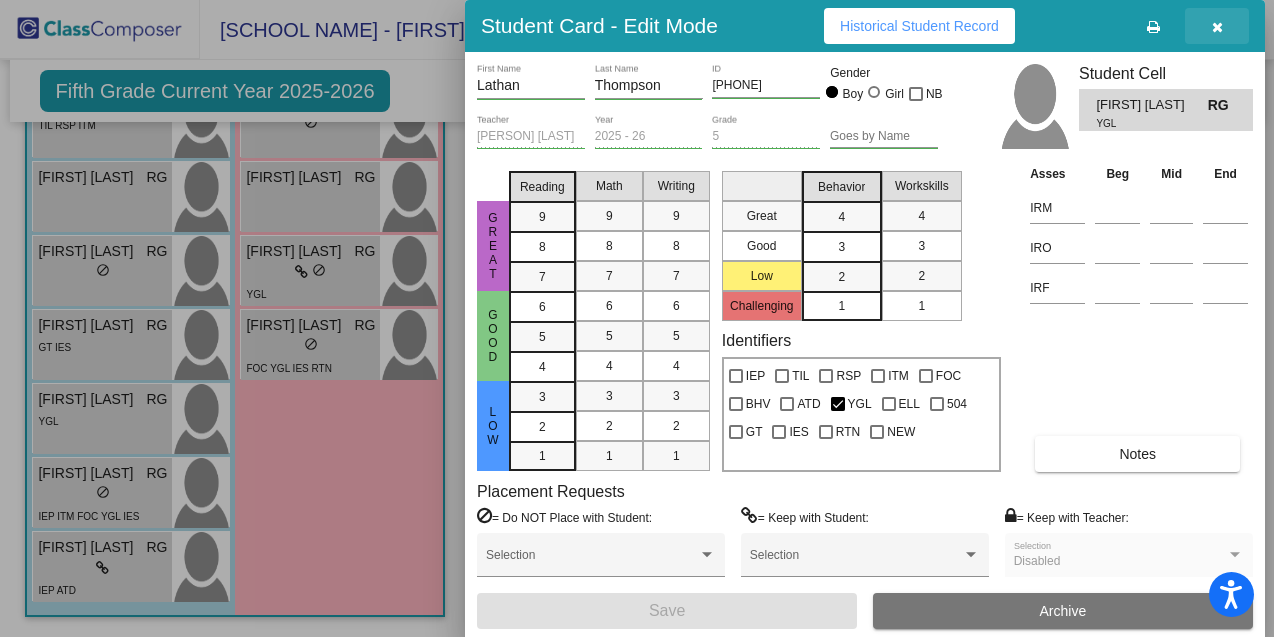 click at bounding box center [1217, 27] 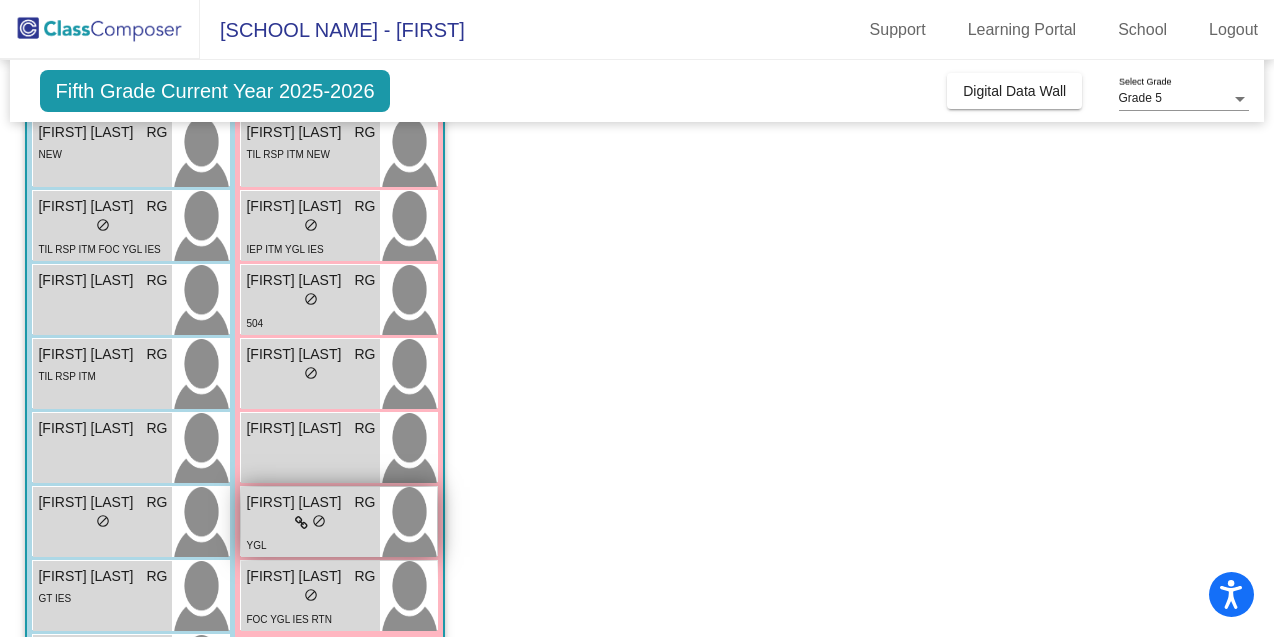scroll, scrollTop: 321, scrollLeft: 0, axis: vertical 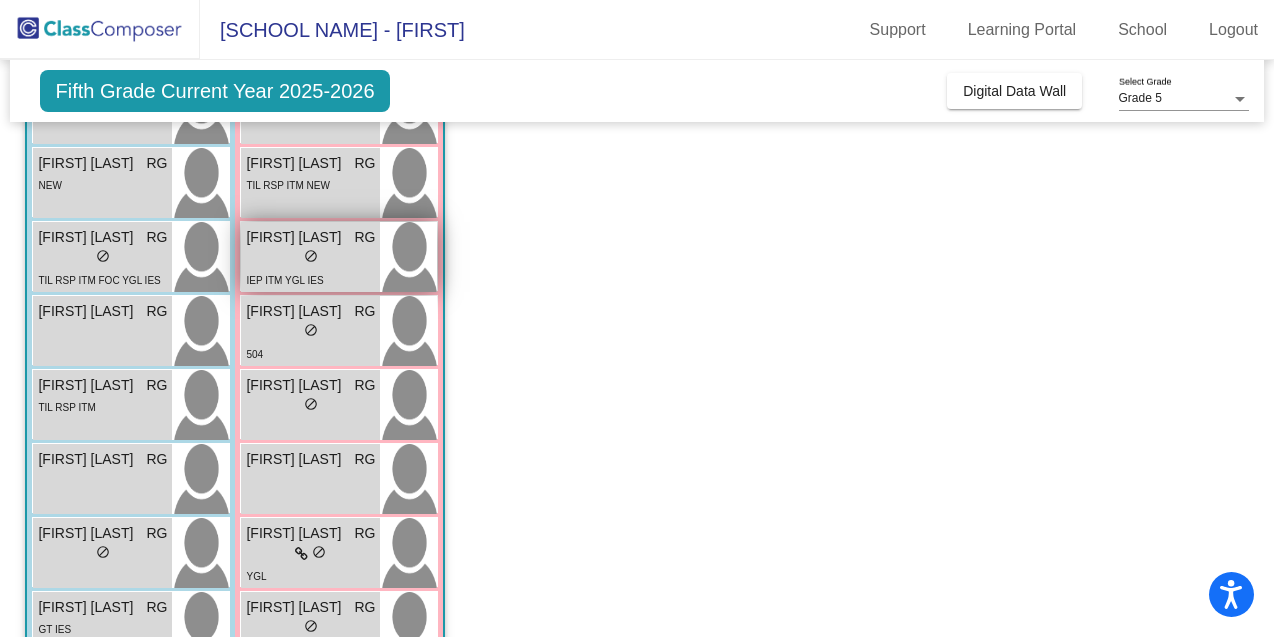 click on "[FIRST] [LAST]" at bounding box center [296, 237] 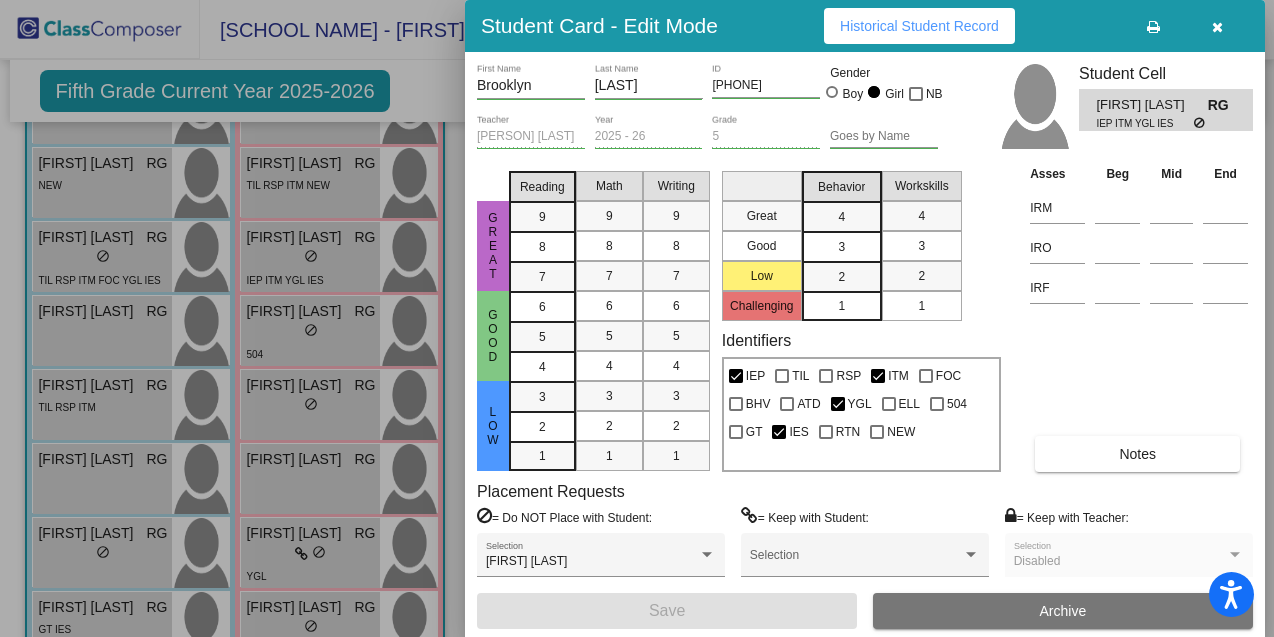 click at bounding box center (1217, 27) 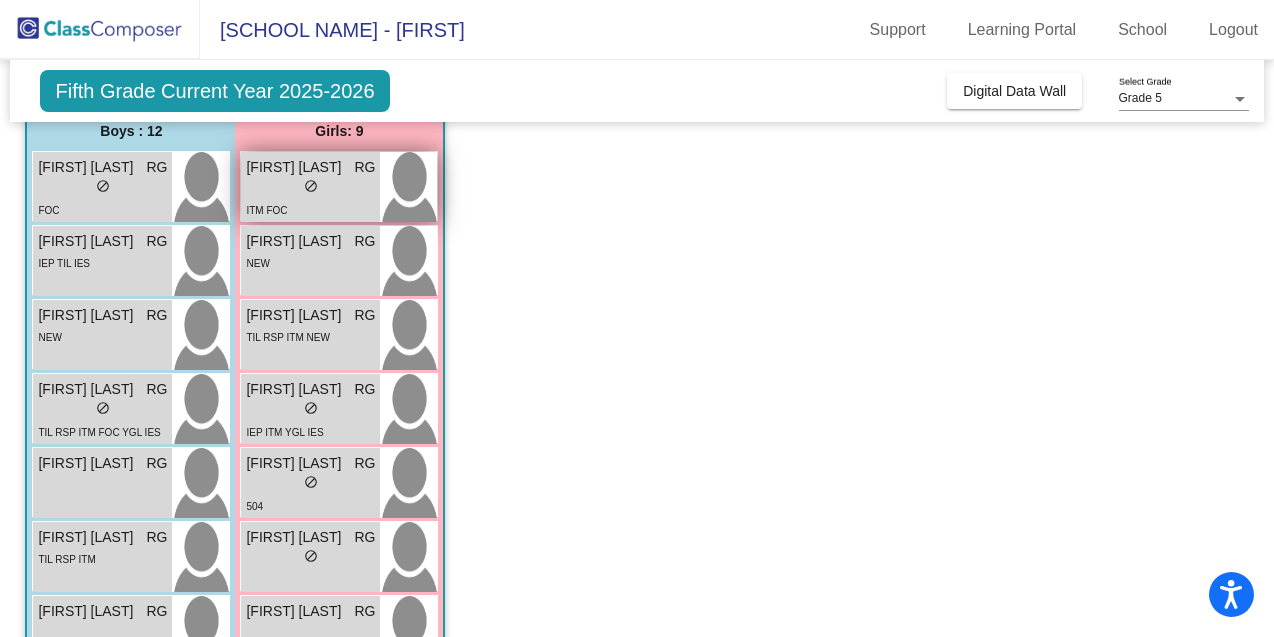 scroll, scrollTop: 170, scrollLeft: 0, axis: vertical 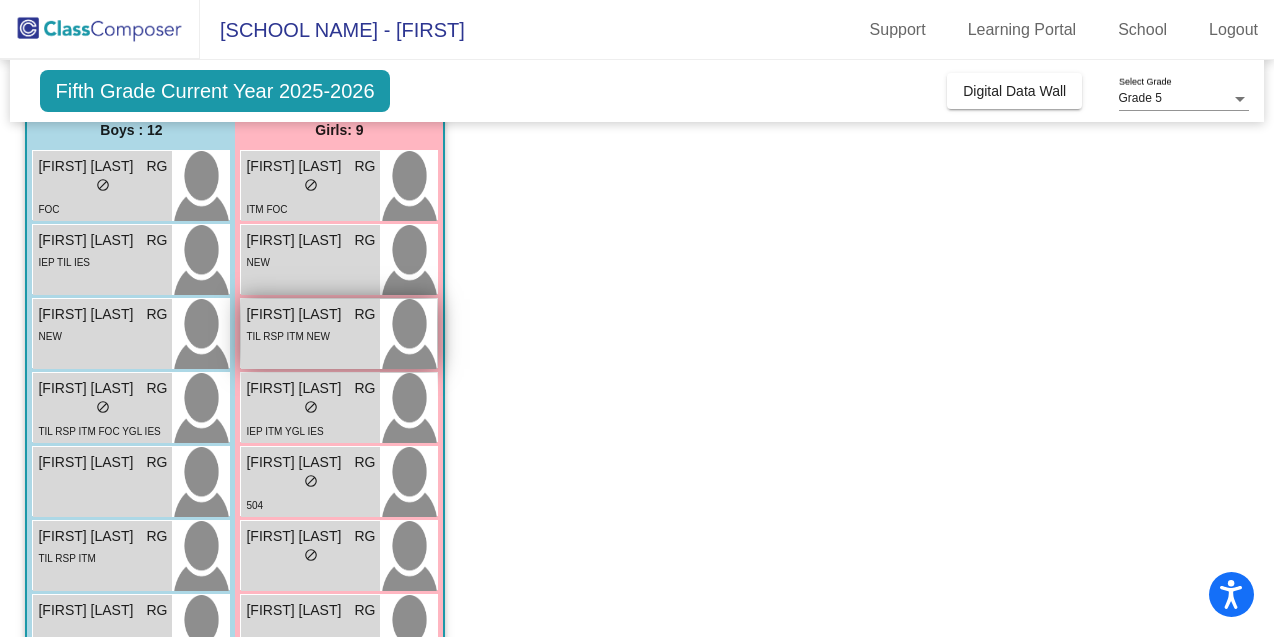click on "[FIRST] [LAST]" at bounding box center (296, 314) 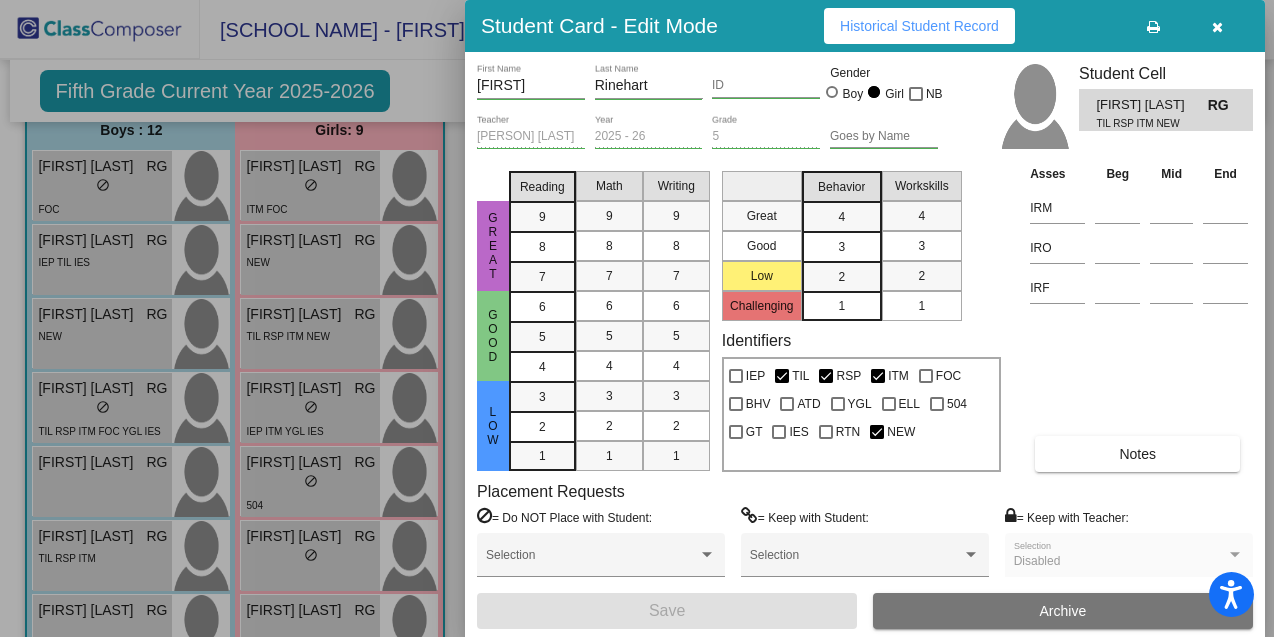 click at bounding box center (1217, 26) 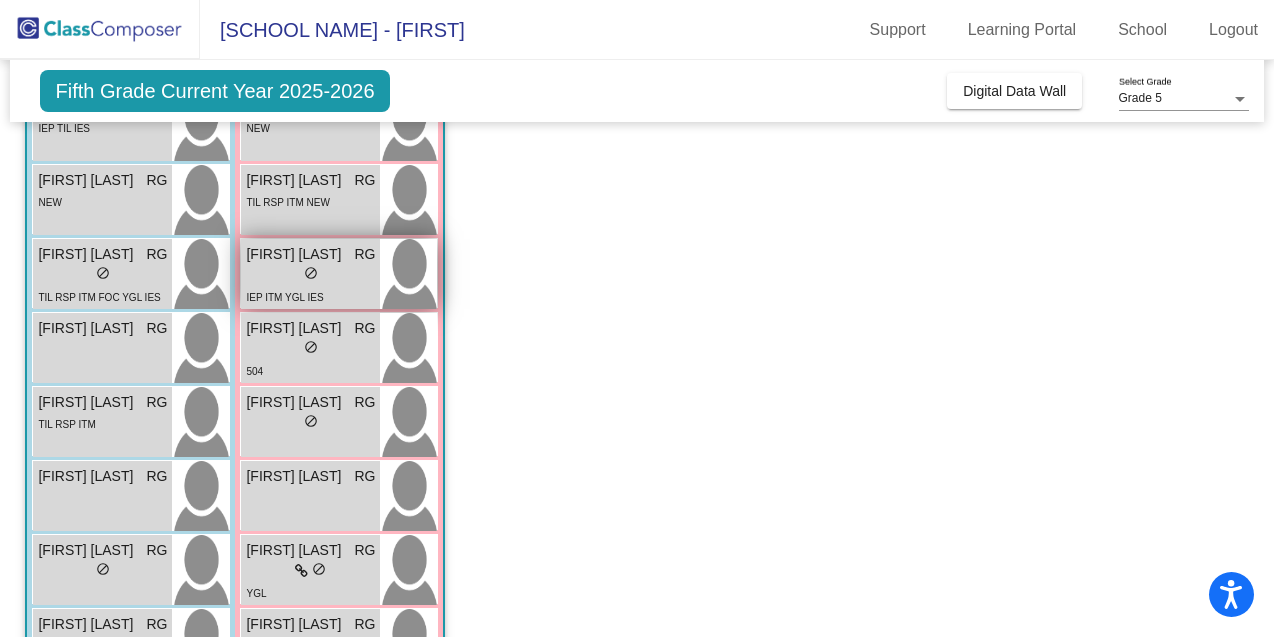 scroll, scrollTop: 303, scrollLeft: 0, axis: vertical 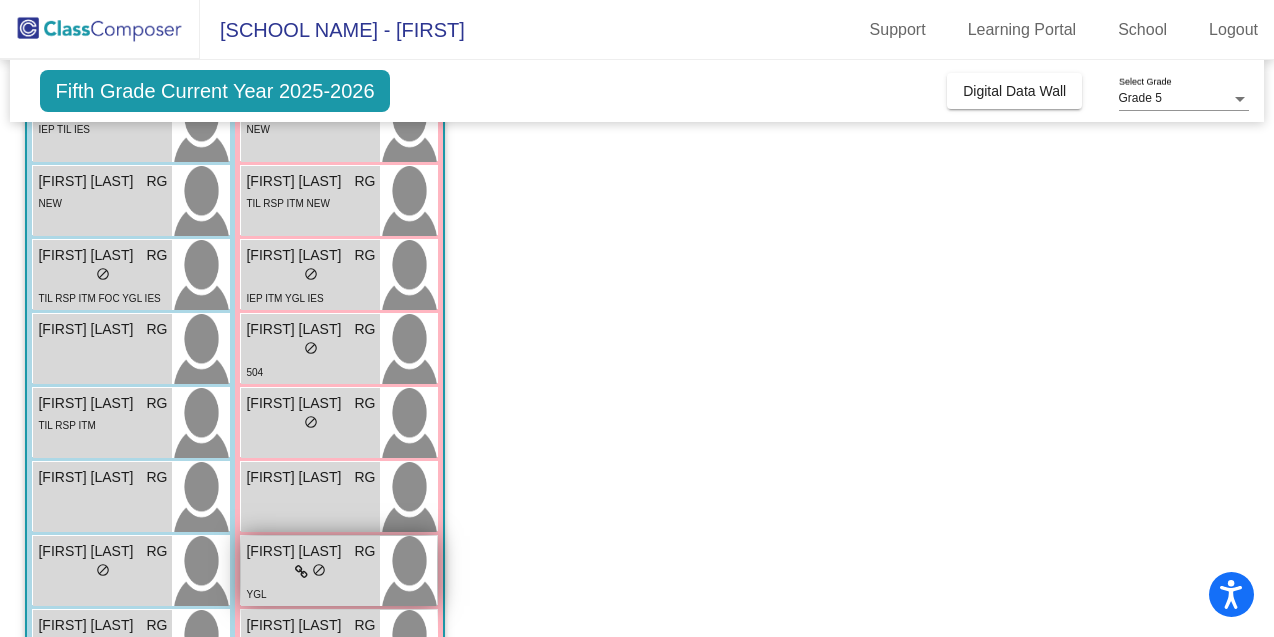 click on "lock do_not_disturb_alt" at bounding box center (310, 572) 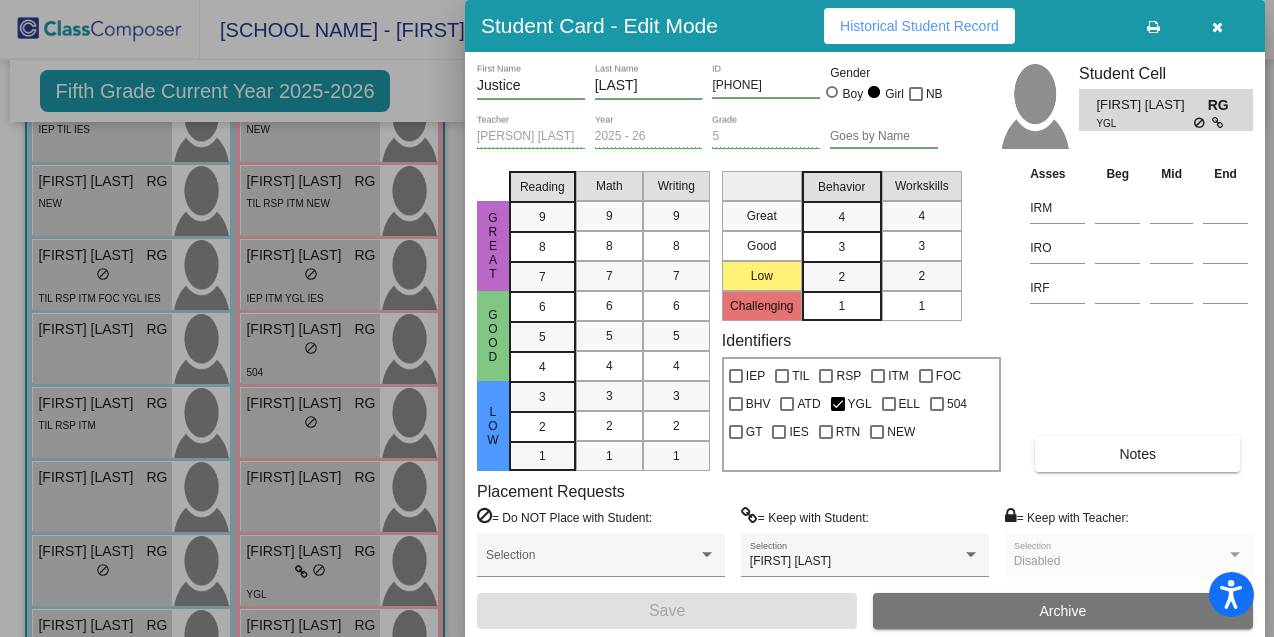 click at bounding box center (1217, 27) 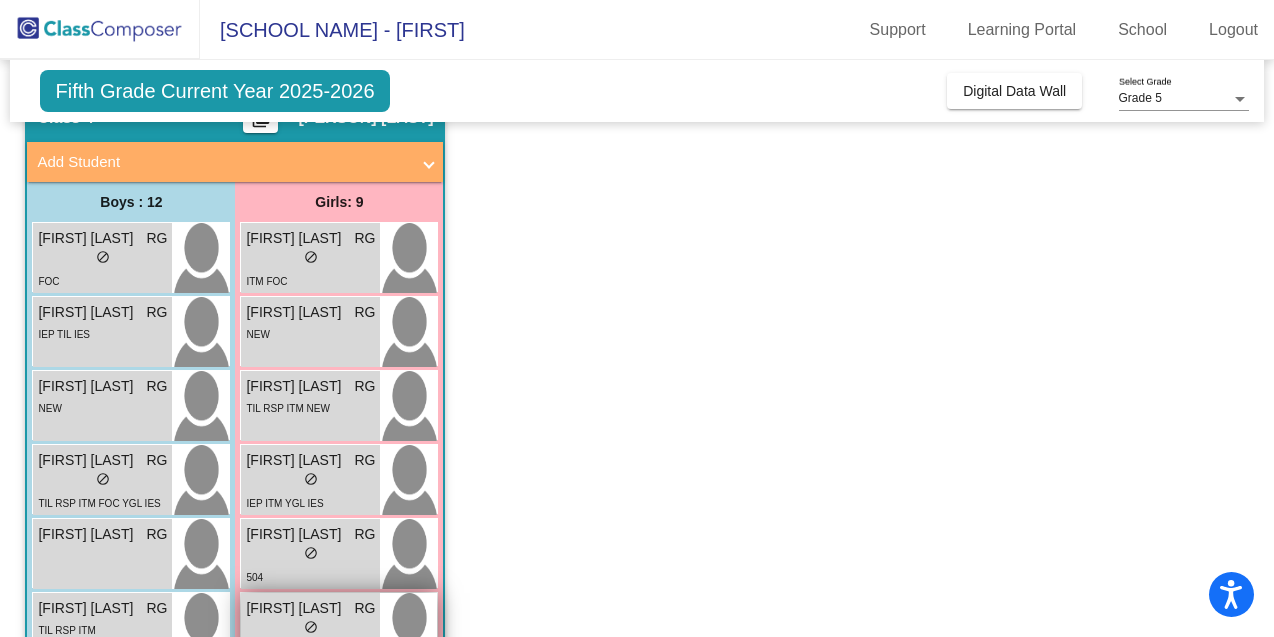 scroll, scrollTop: 91, scrollLeft: 0, axis: vertical 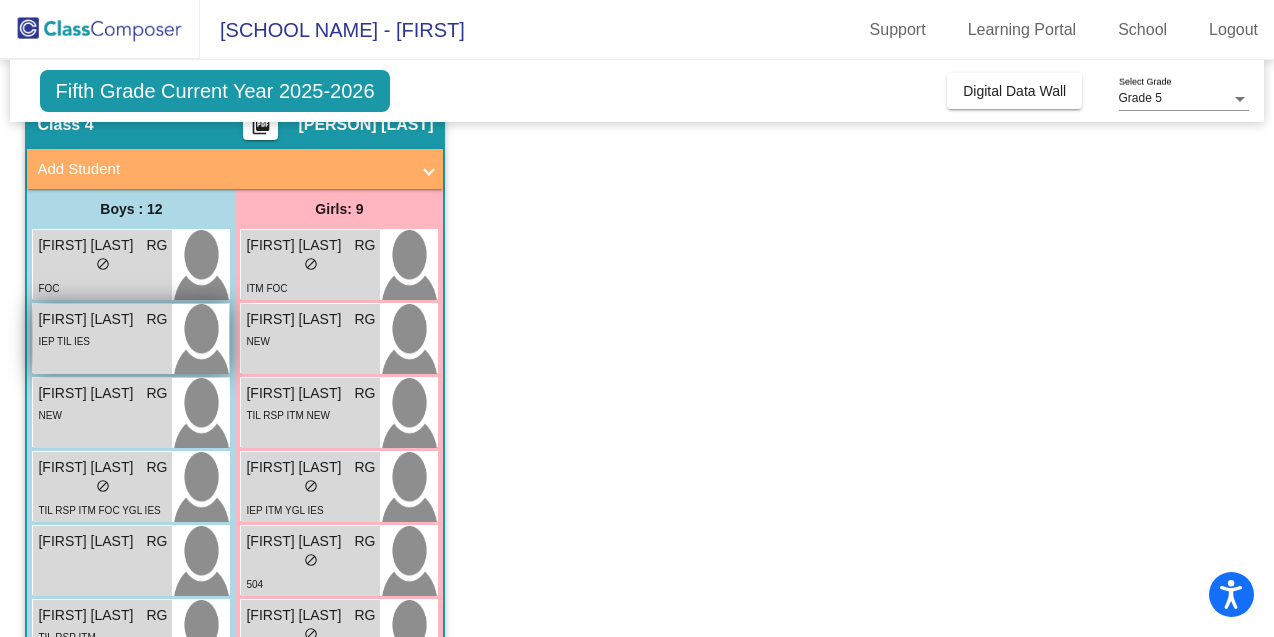 click on "IEP TIL IES" at bounding box center (102, 340) 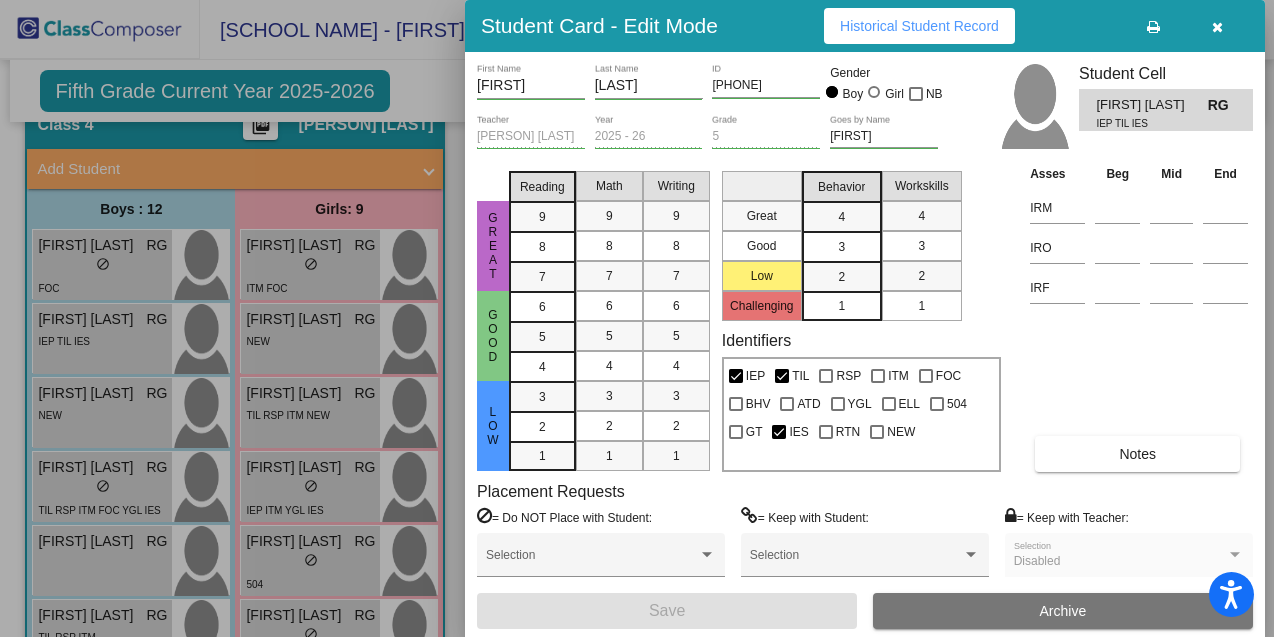 click at bounding box center (1217, 27) 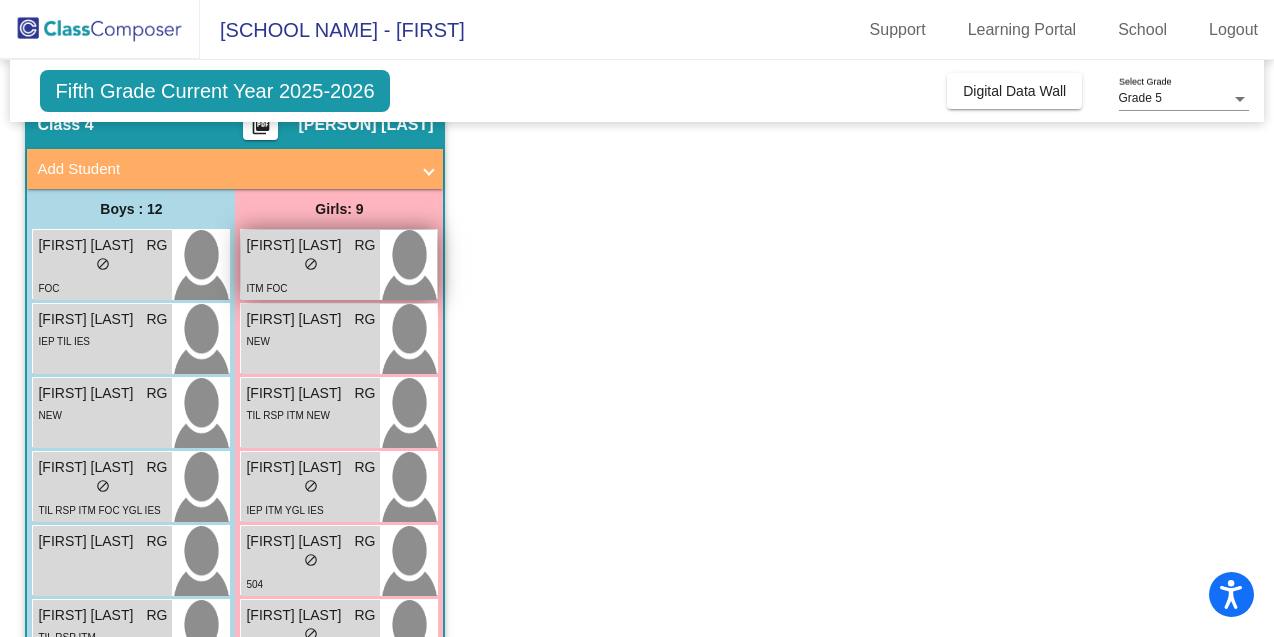 click on "ITM FOC" at bounding box center (266, 288) 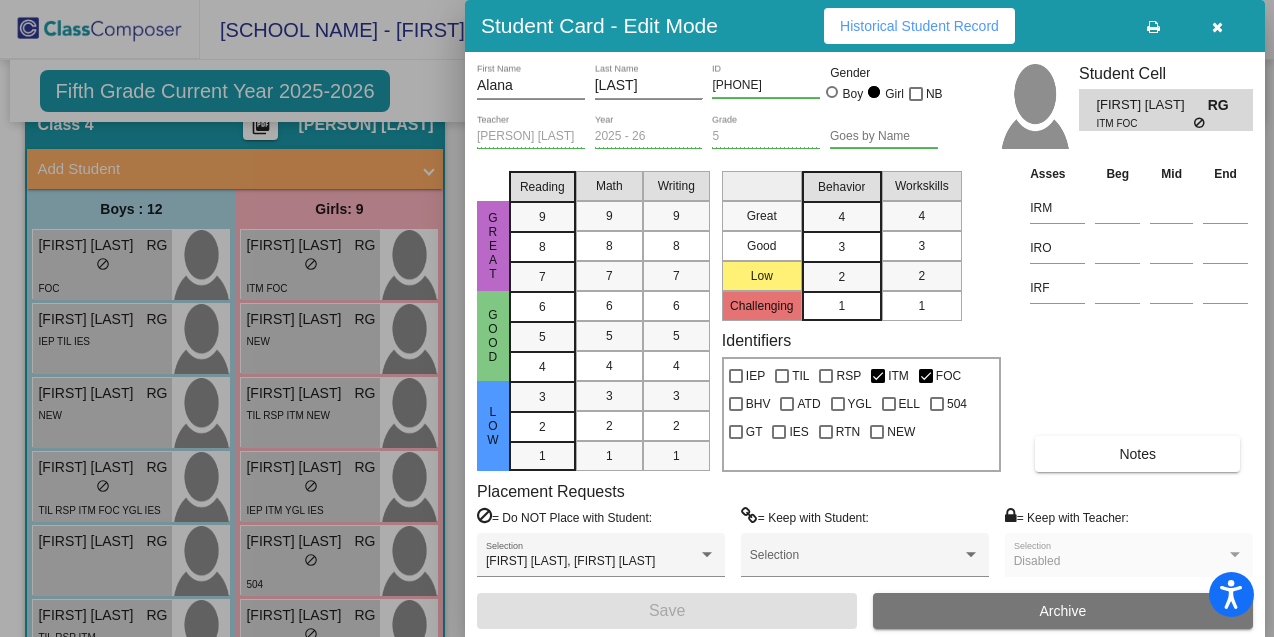 click at bounding box center [1217, 27] 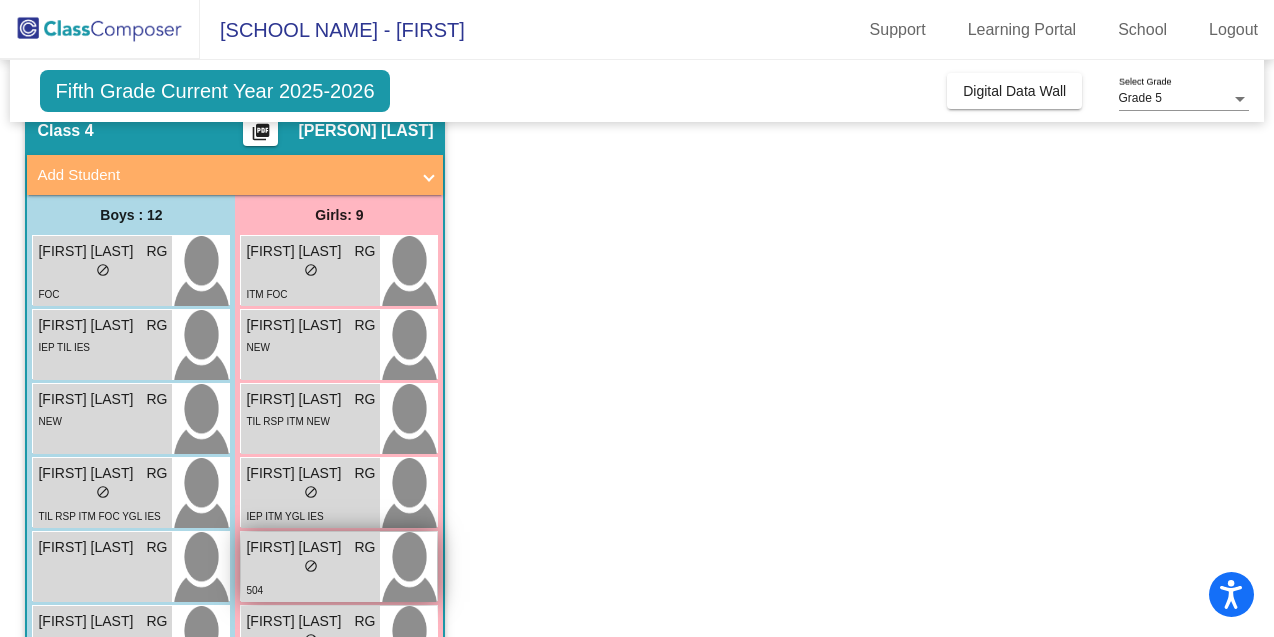 scroll, scrollTop: 80, scrollLeft: 0, axis: vertical 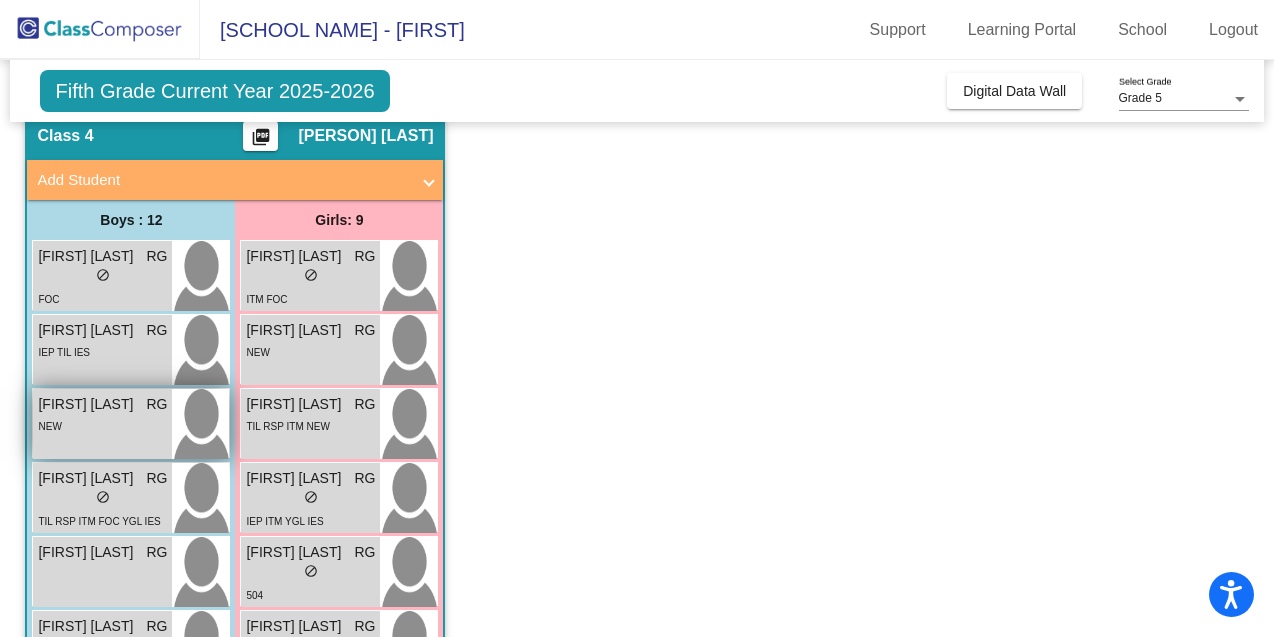 click on "NEW" at bounding box center (102, 425) 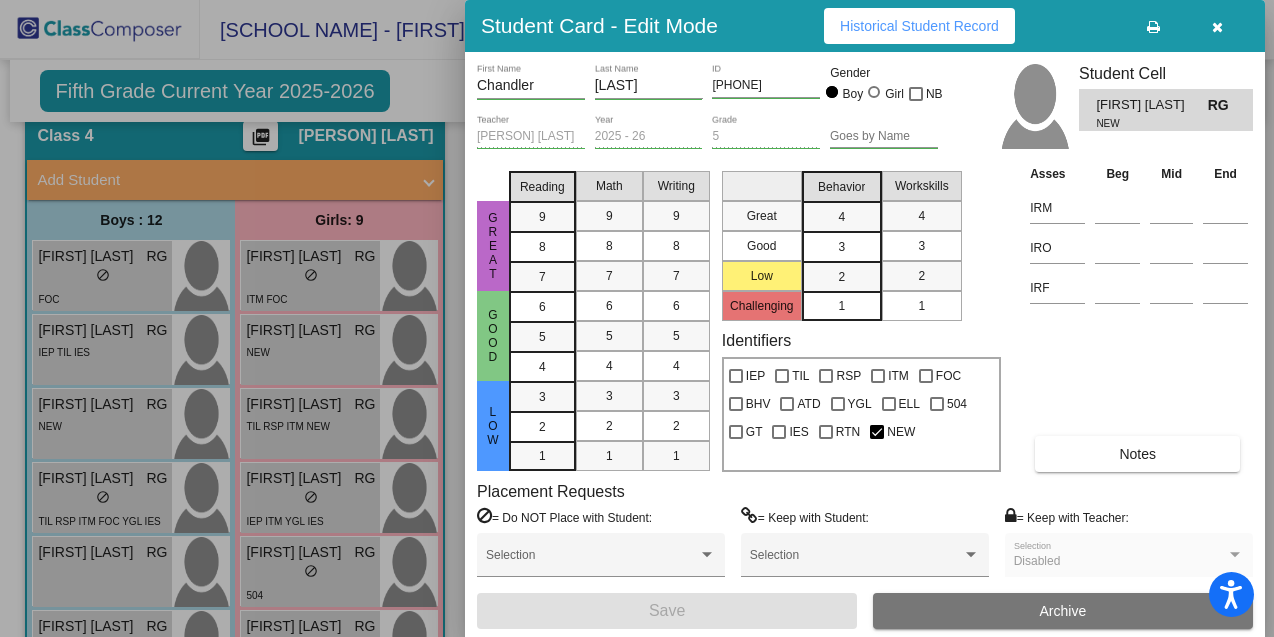click at bounding box center [1217, 27] 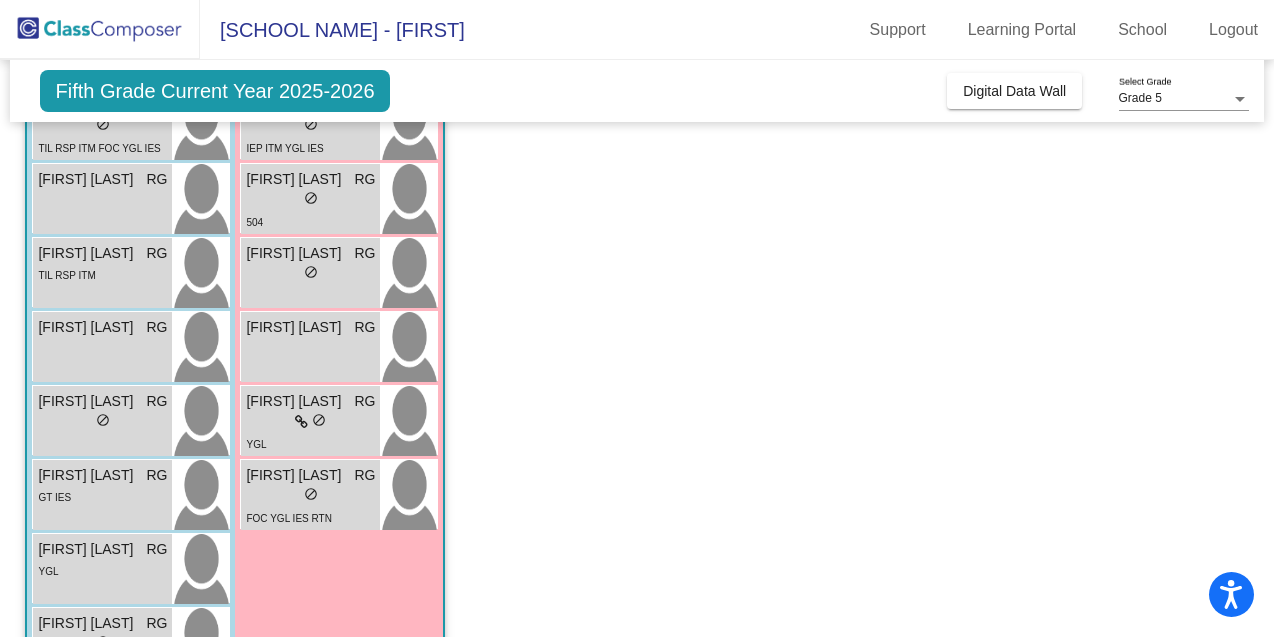 scroll, scrollTop: 450, scrollLeft: 0, axis: vertical 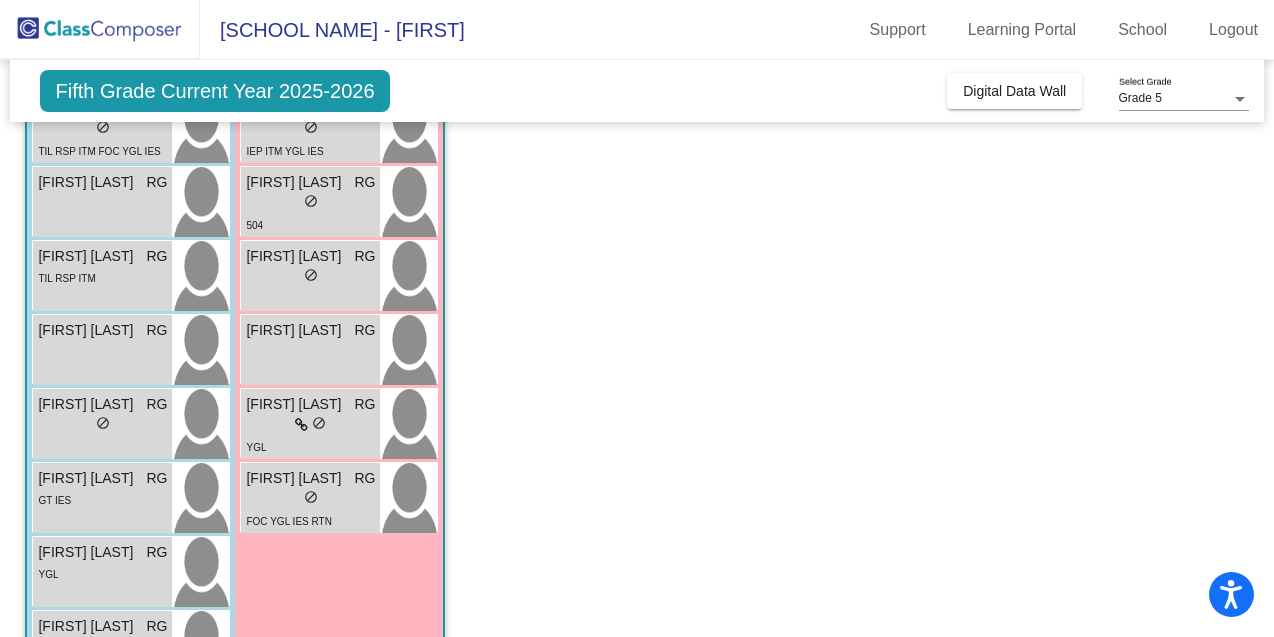 click on "lock do_not_disturb_alt" at bounding box center [310, 425] 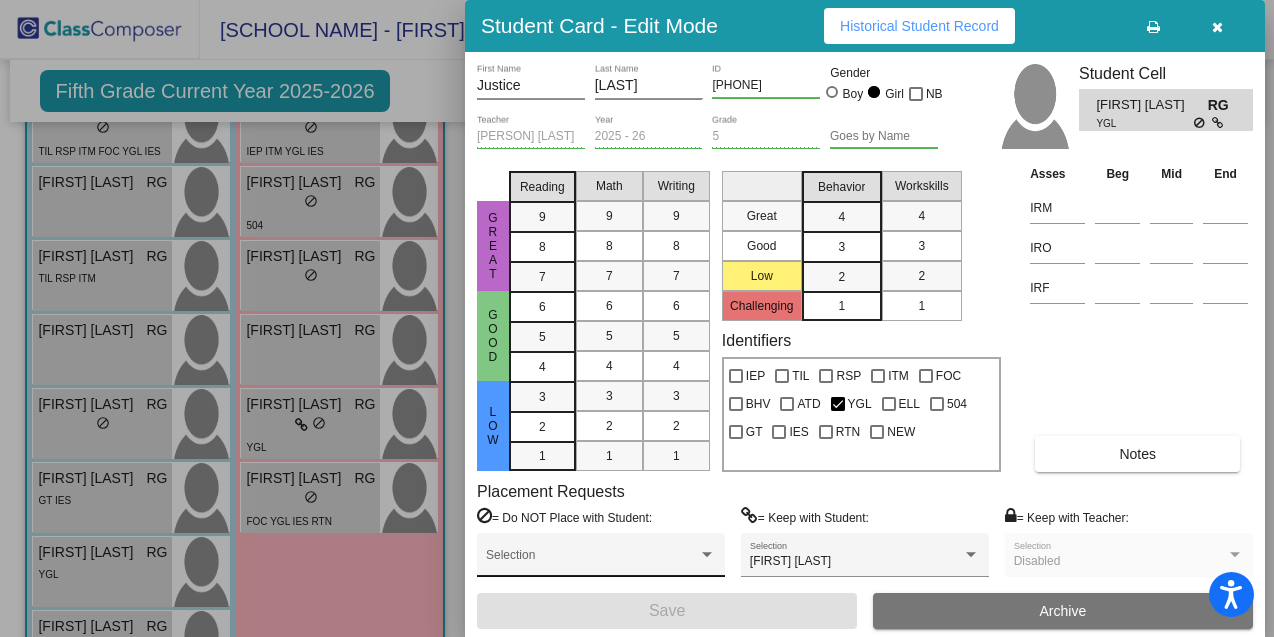 click on "Selection" at bounding box center [601, 560] 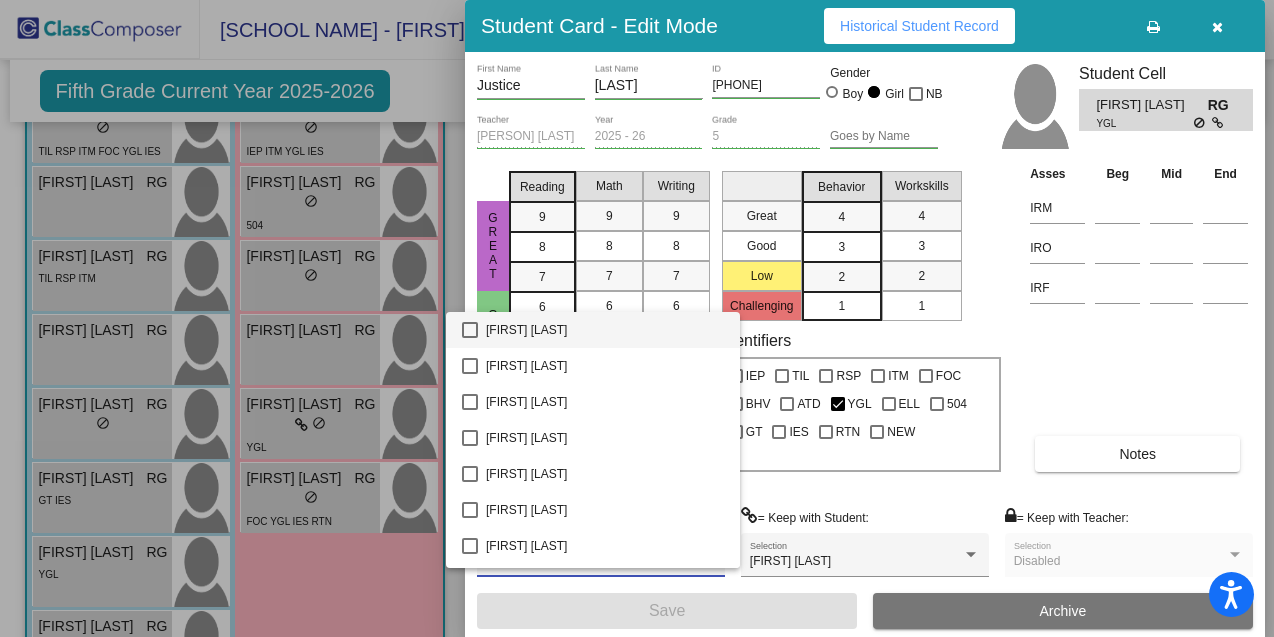 scroll, scrollTop: 0, scrollLeft: 0, axis: both 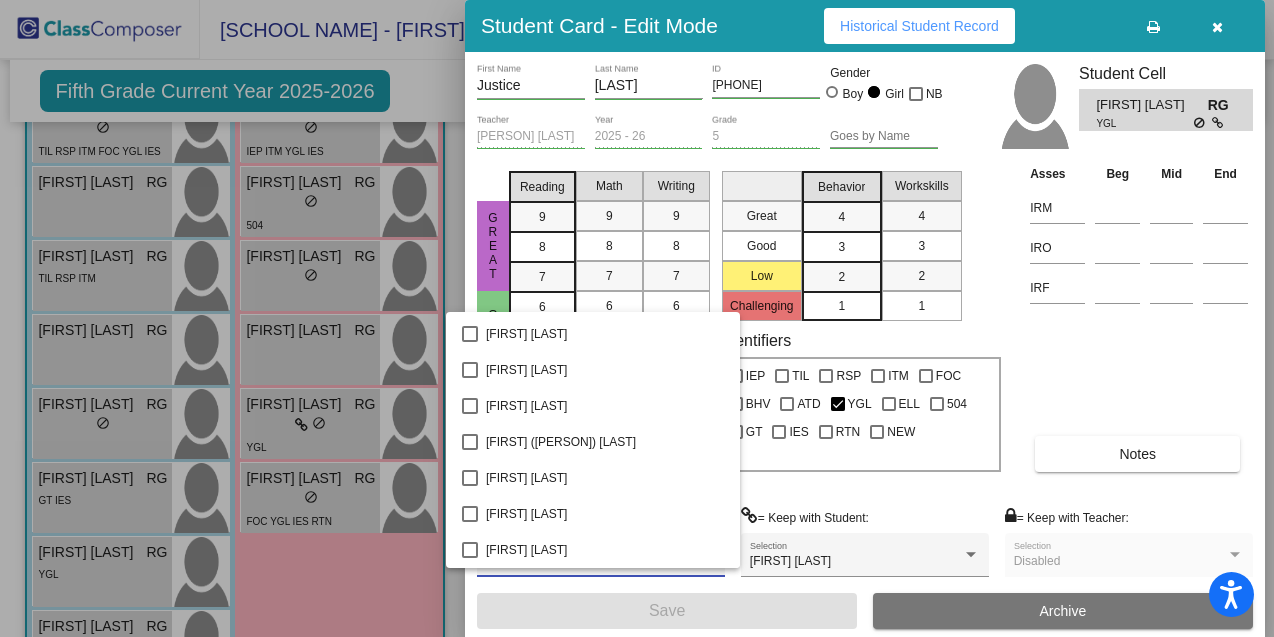 click at bounding box center (637, 318) 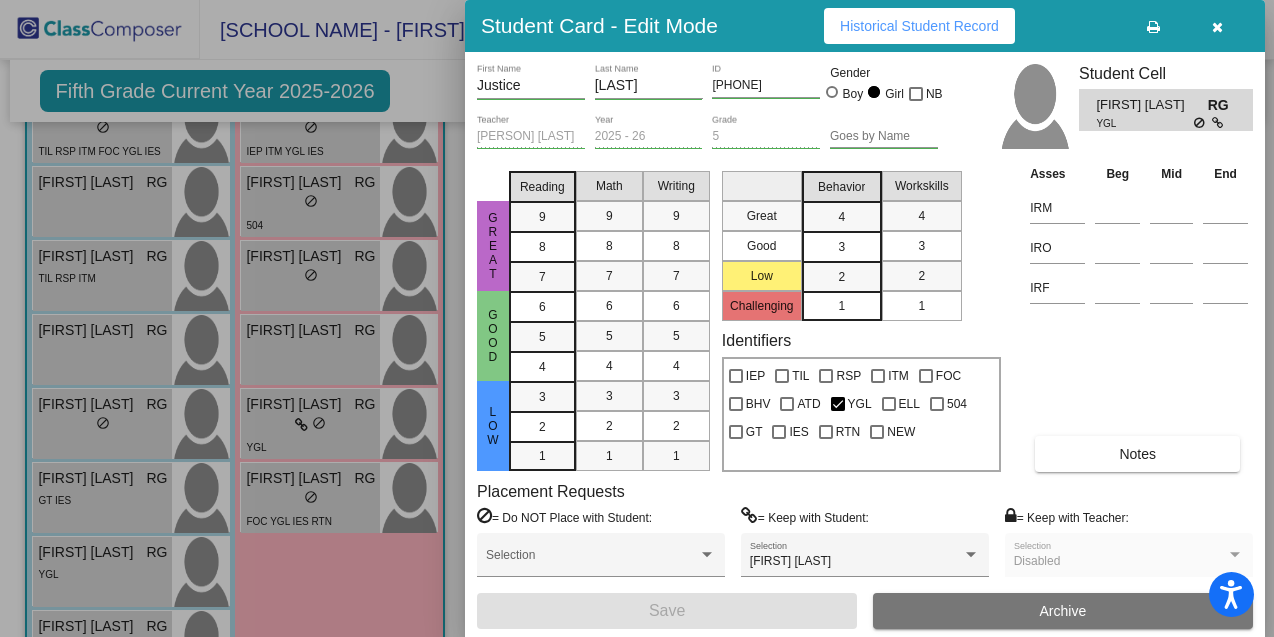 click at bounding box center [637, 318] 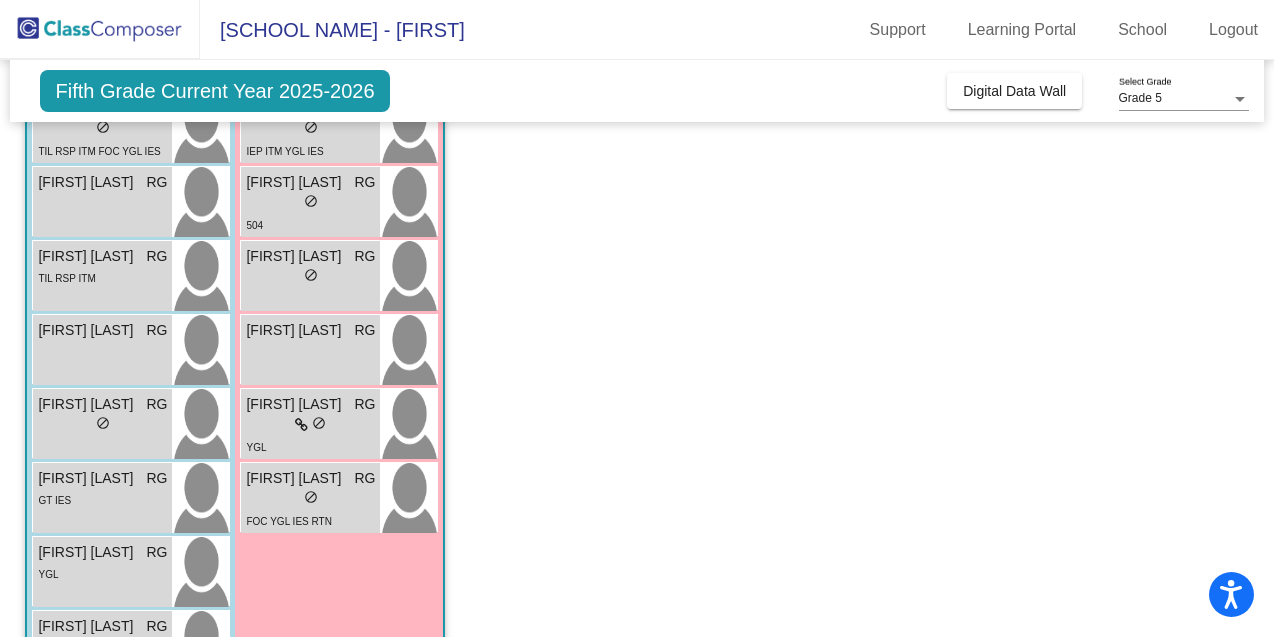 click on "YGL" at bounding box center [310, 446] 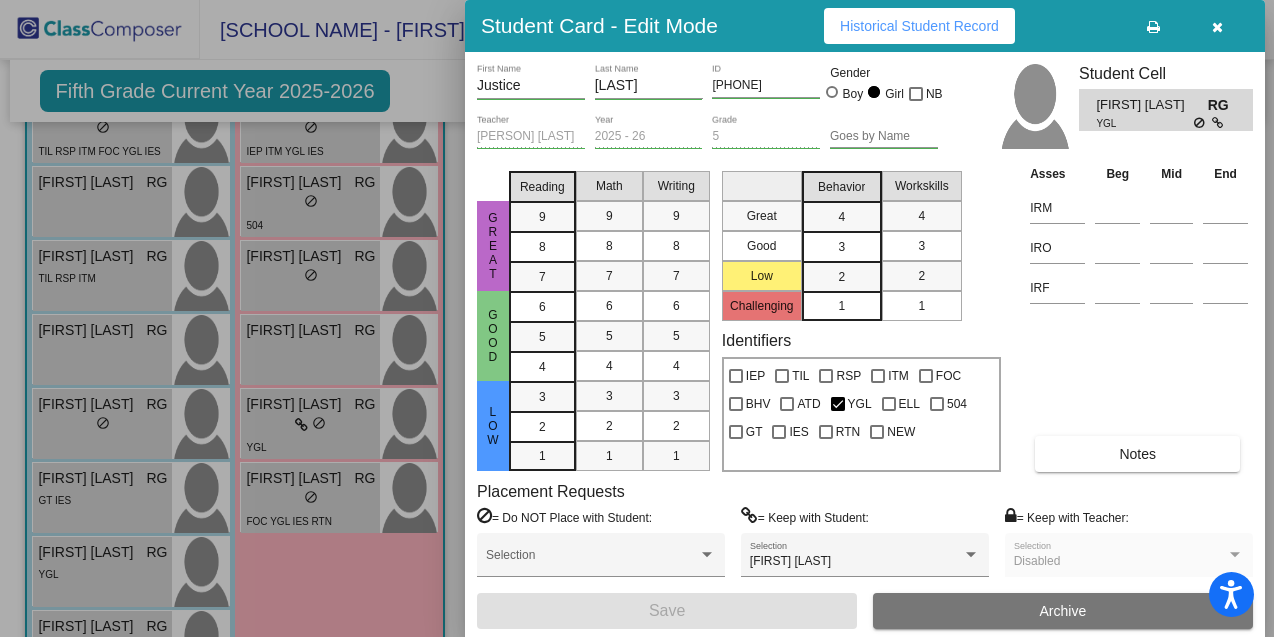 scroll, scrollTop: 0, scrollLeft: 0, axis: both 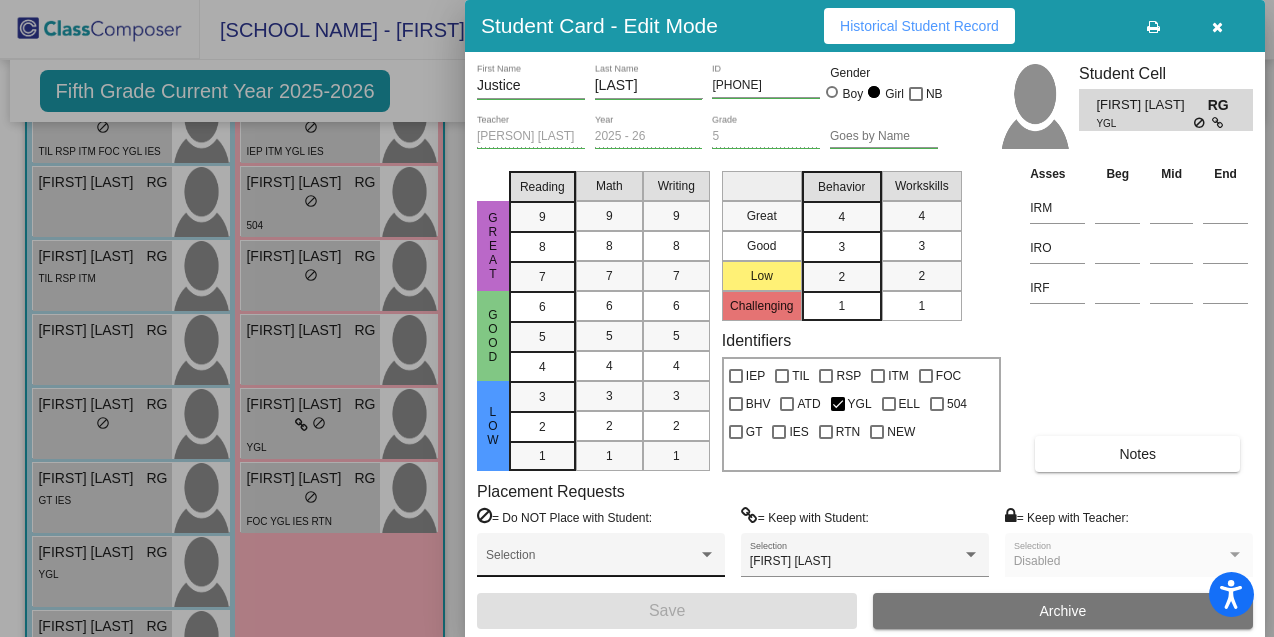click on "Selection" at bounding box center [601, 560] 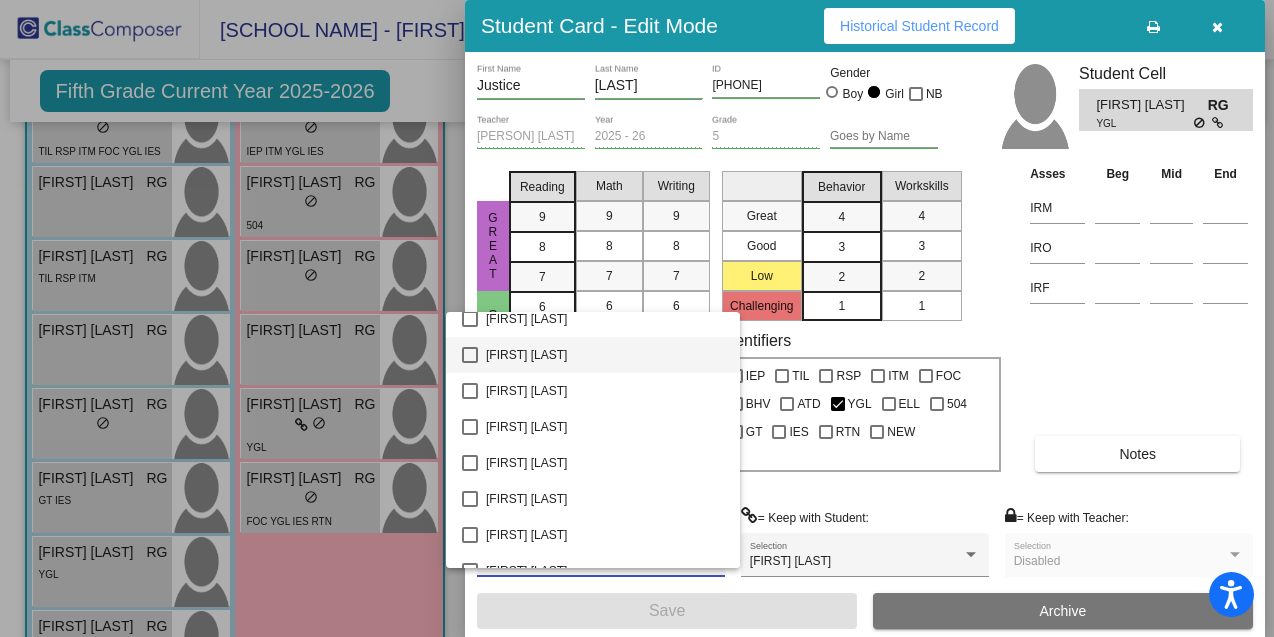 scroll, scrollTop: 123, scrollLeft: 0, axis: vertical 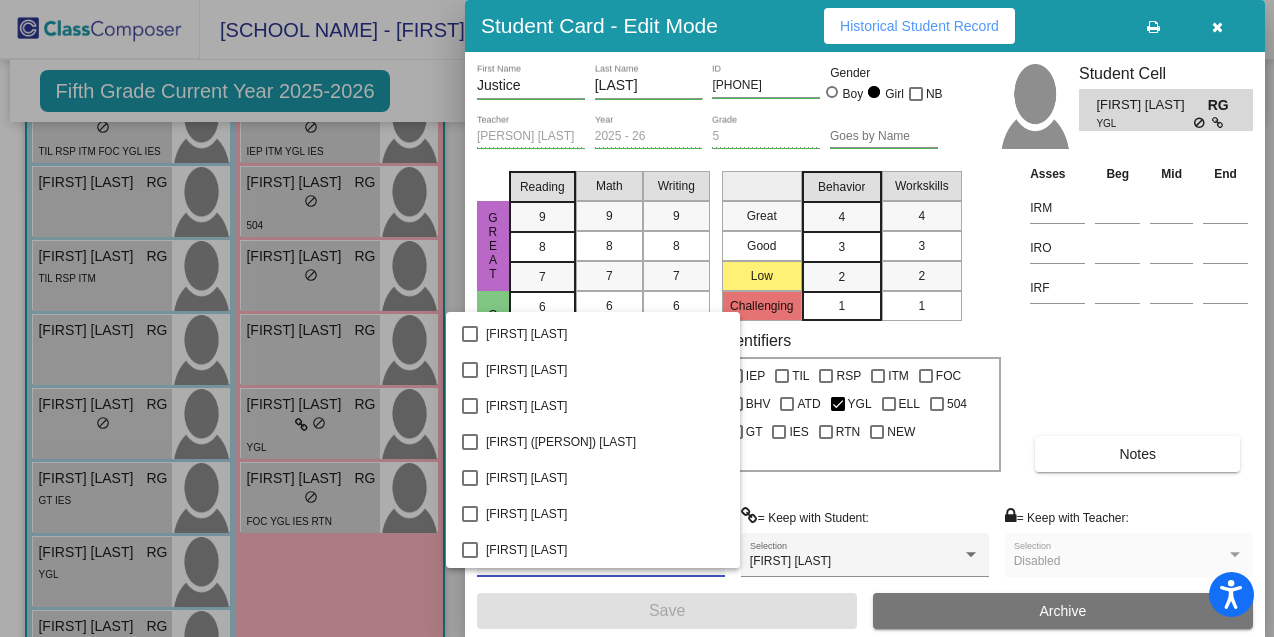 click at bounding box center [637, 318] 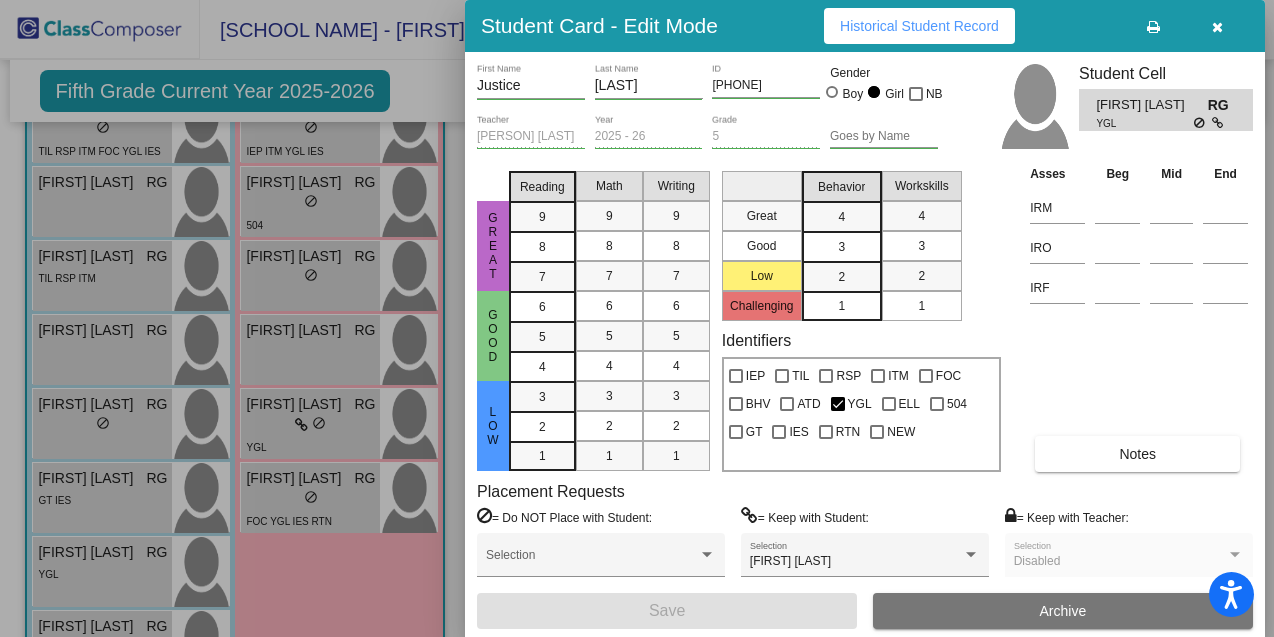 click at bounding box center [1200, 123] 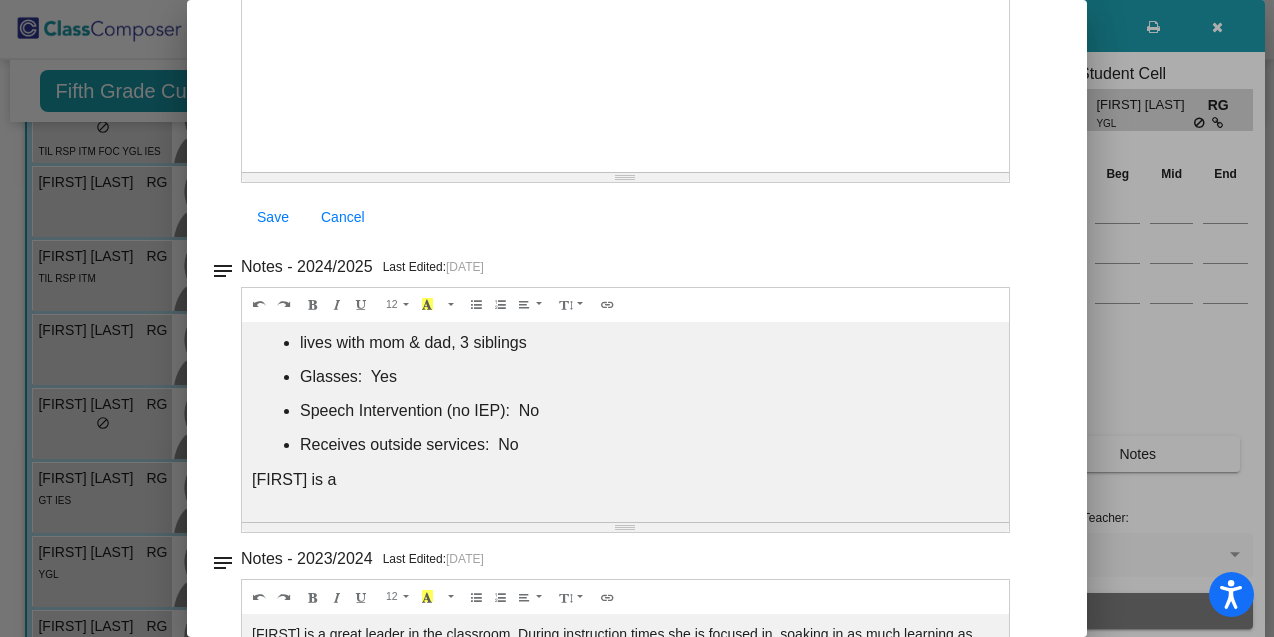 scroll, scrollTop: 252, scrollLeft: 0, axis: vertical 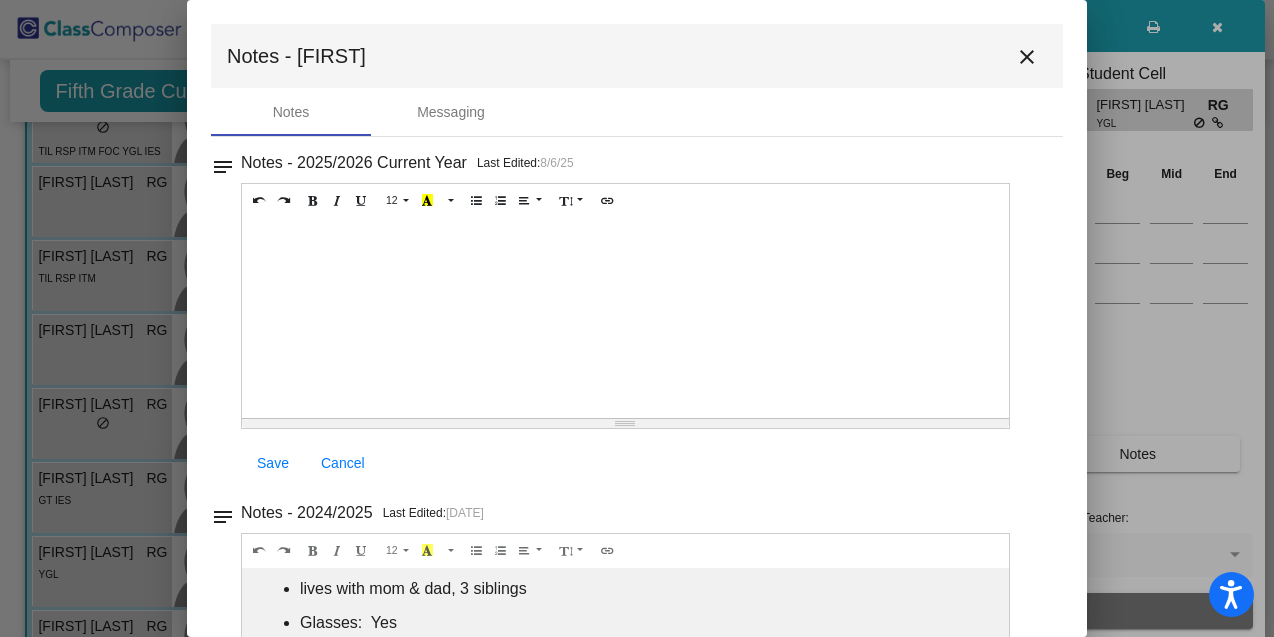 click on "close" at bounding box center (1027, 57) 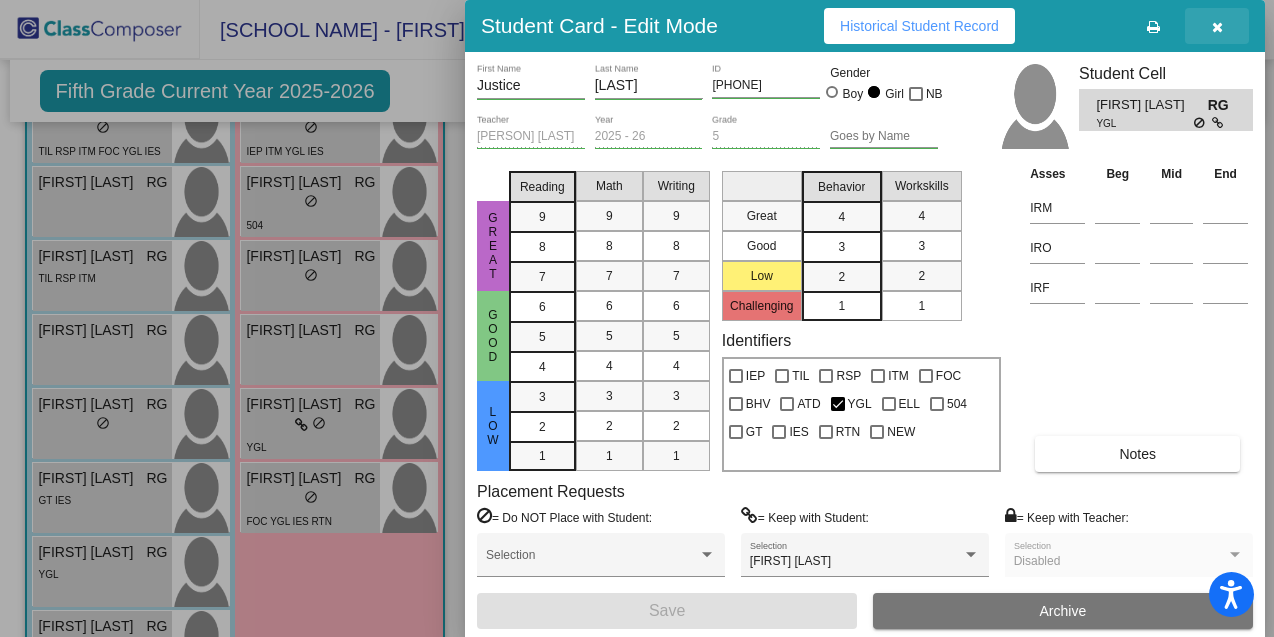 click at bounding box center [1217, 27] 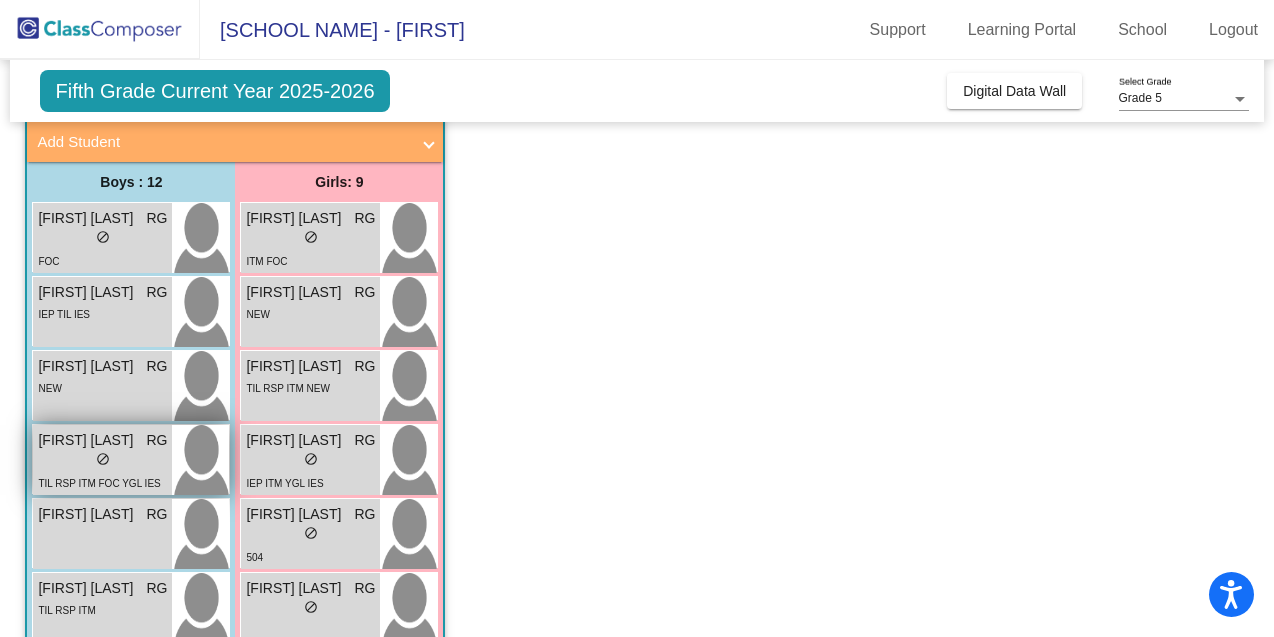scroll, scrollTop: 116, scrollLeft: 0, axis: vertical 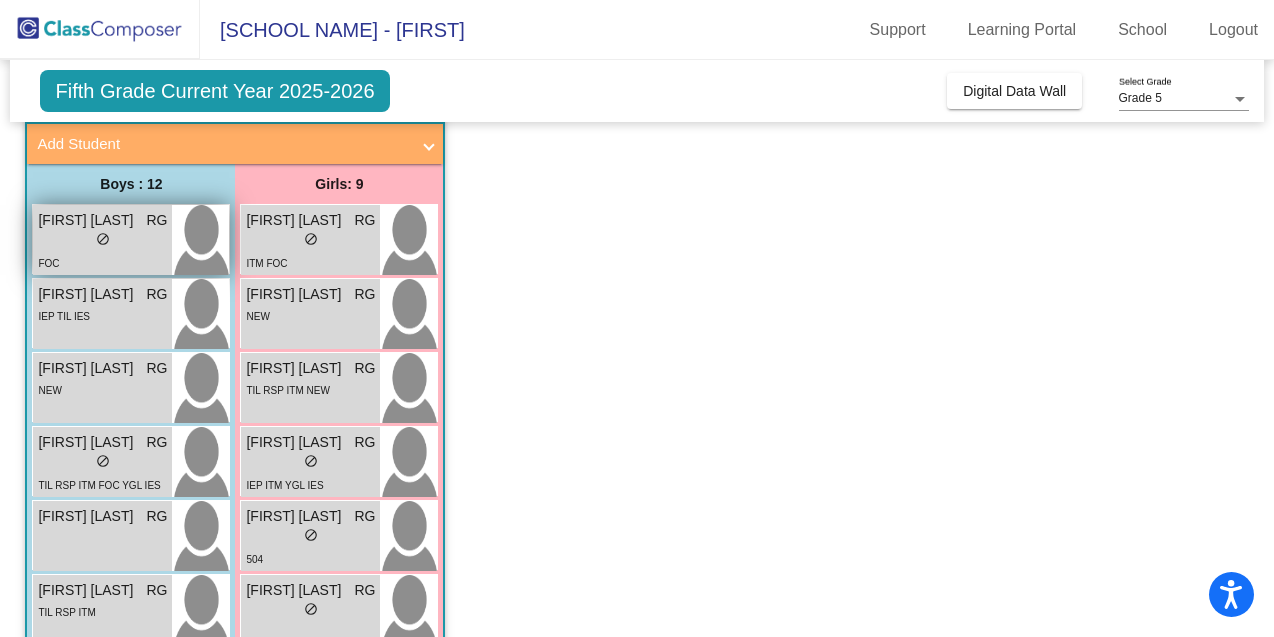 click on "lock do_not_disturb_alt" at bounding box center (102, 241) 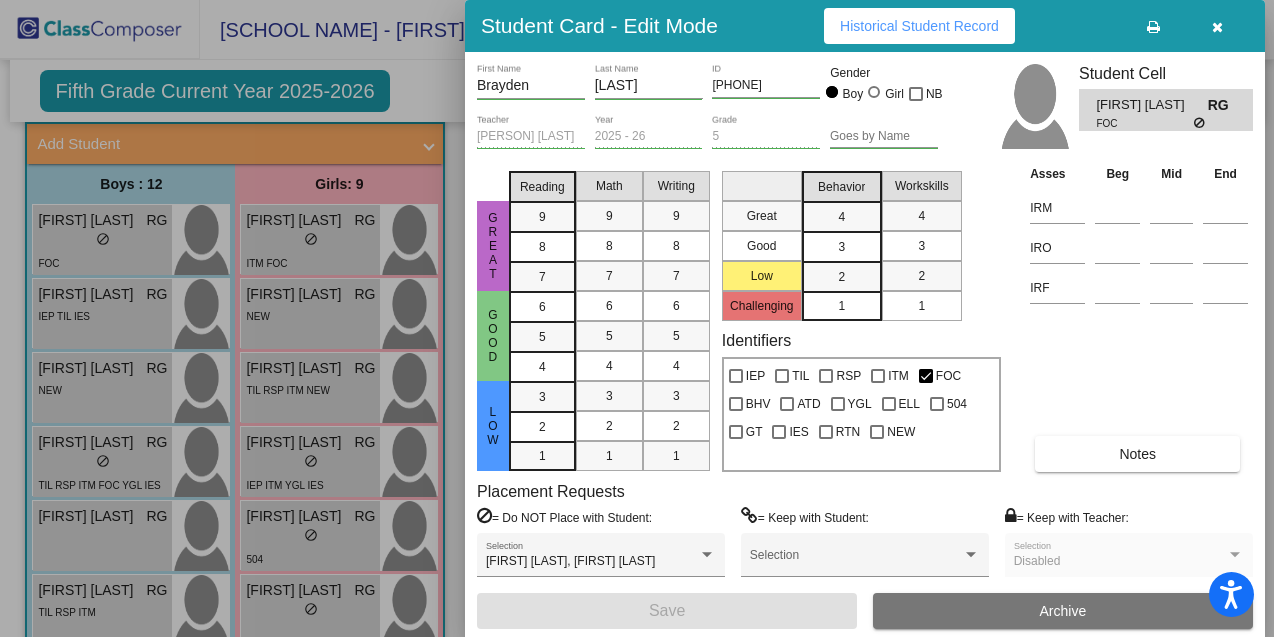 scroll, scrollTop: 0, scrollLeft: 0, axis: both 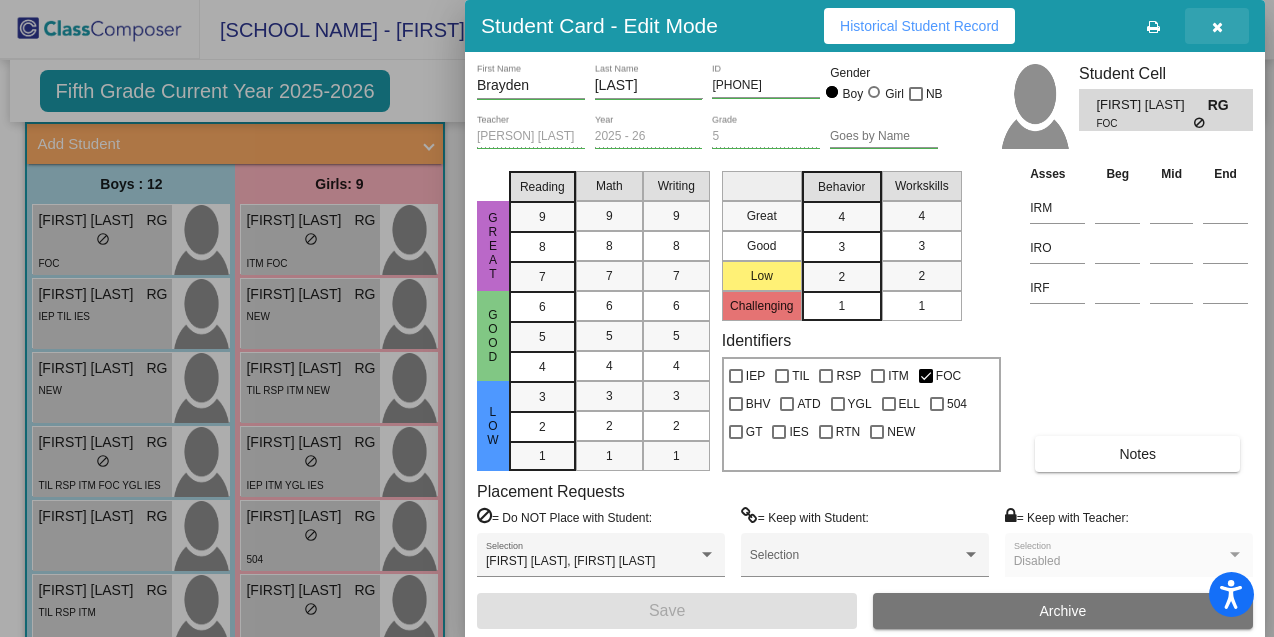 click at bounding box center [1217, 26] 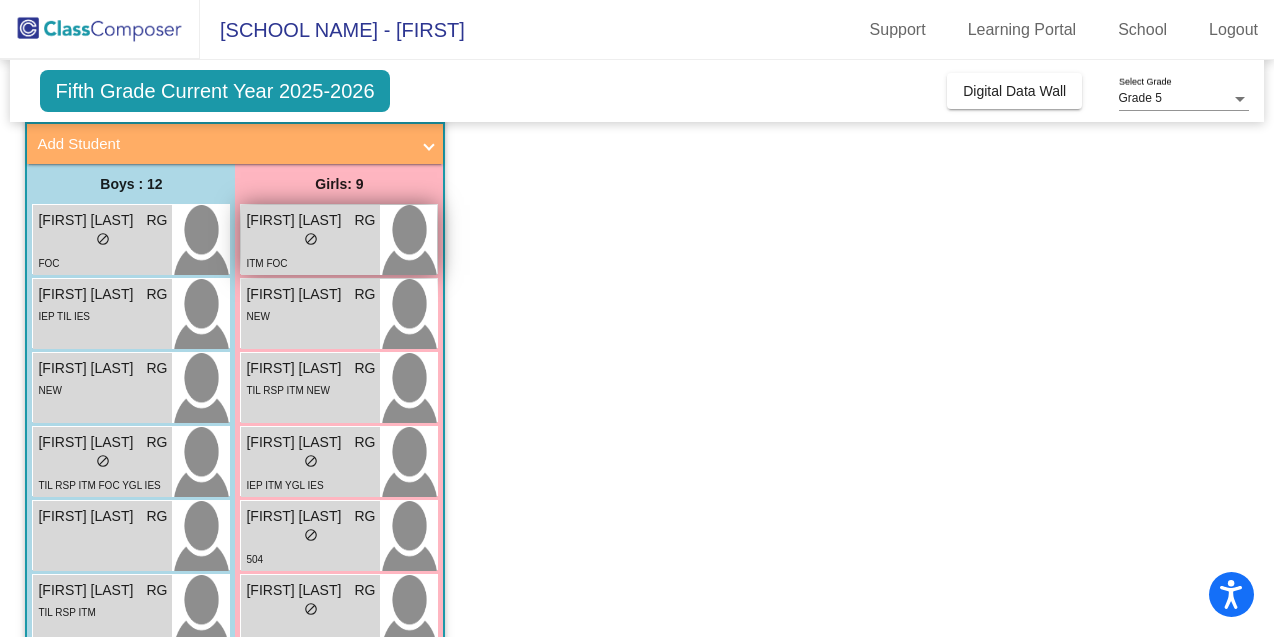 click on "lock do_not_disturb_alt" at bounding box center (310, 241) 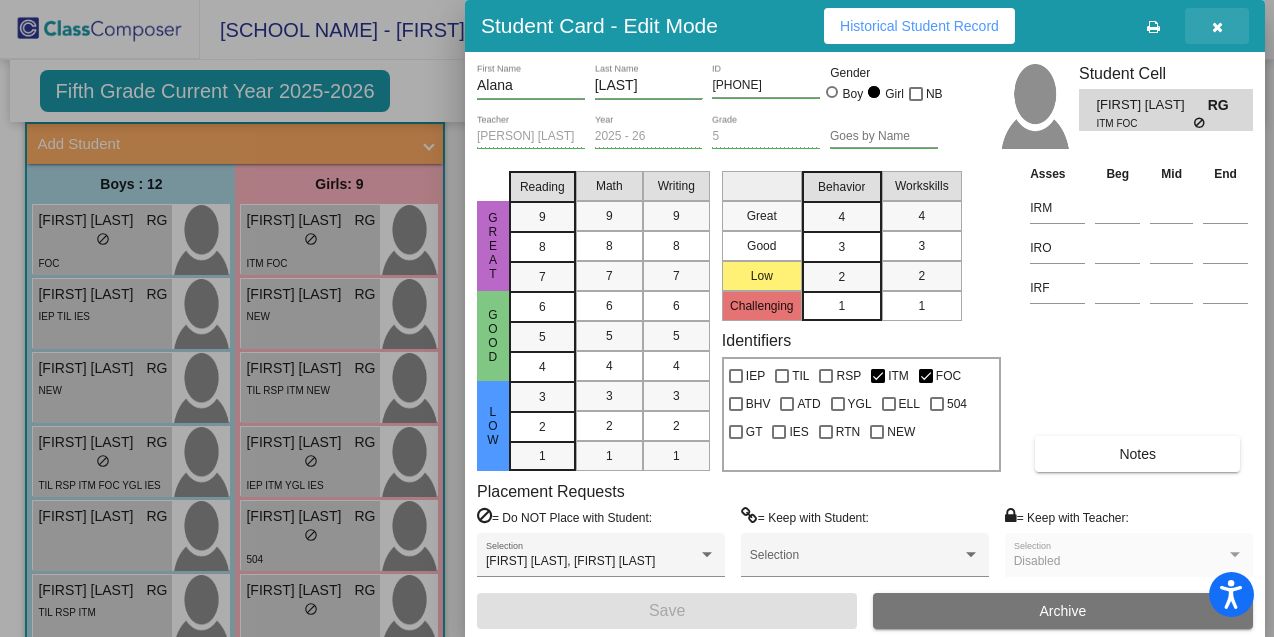 click at bounding box center [1217, 27] 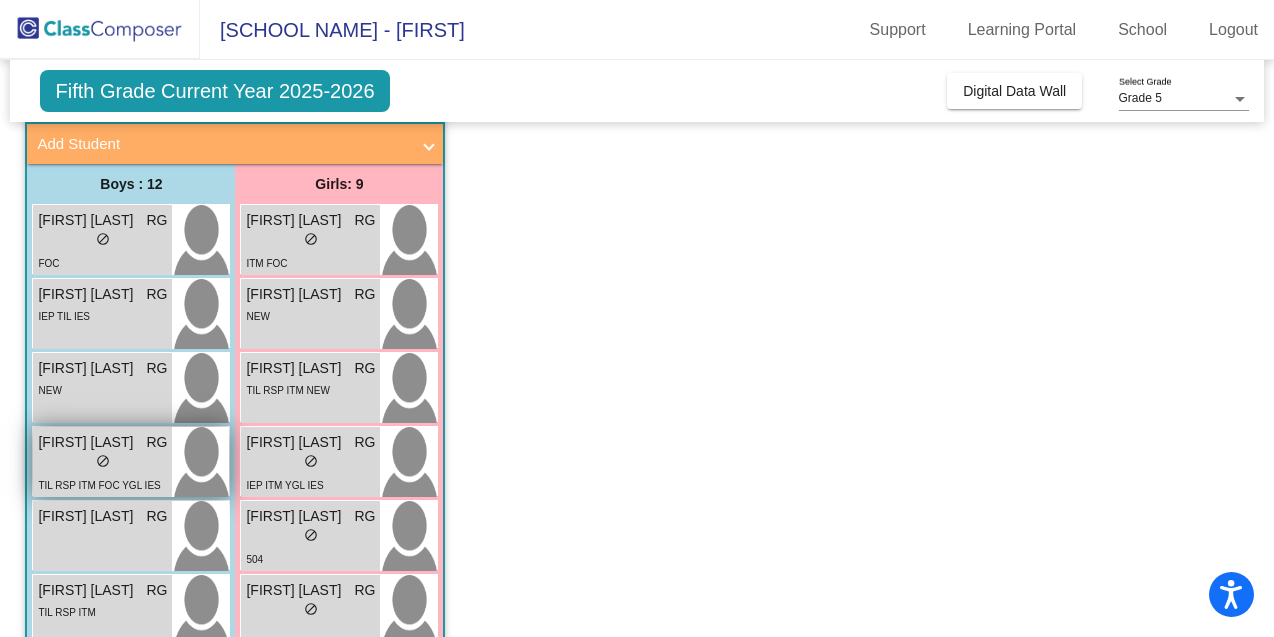 click on "lock do_not_disturb_alt" at bounding box center (102, 463) 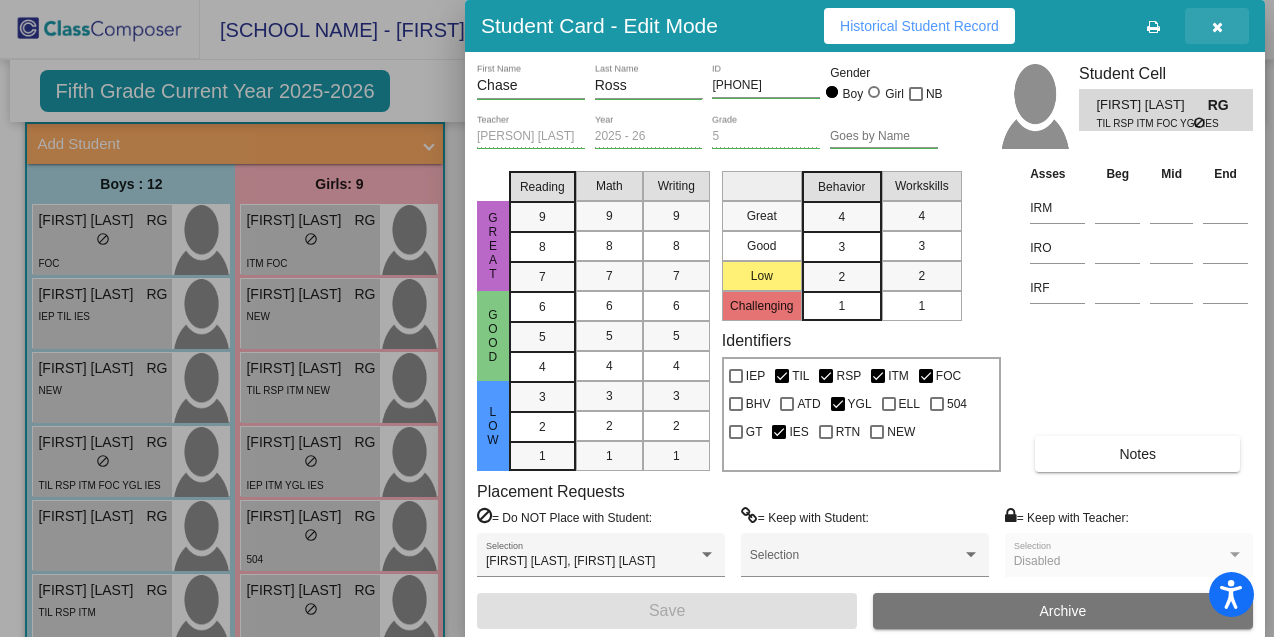 click at bounding box center [1217, 27] 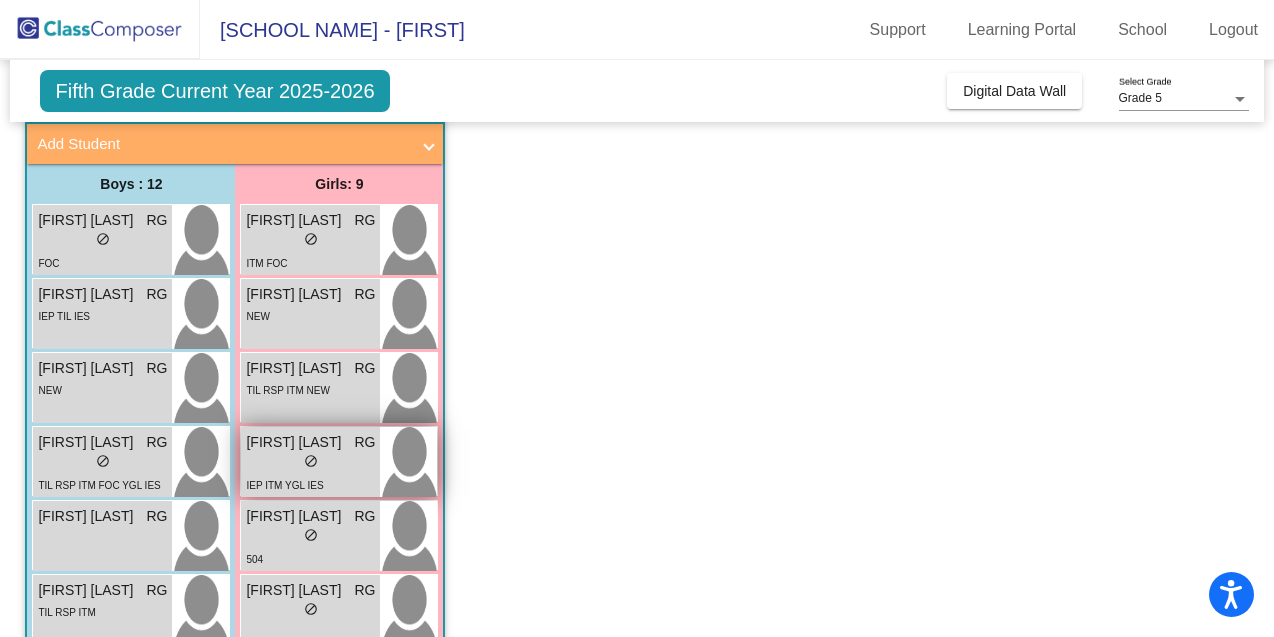 click on "lock do_not_disturb_alt" at bounding box center [310, 463] 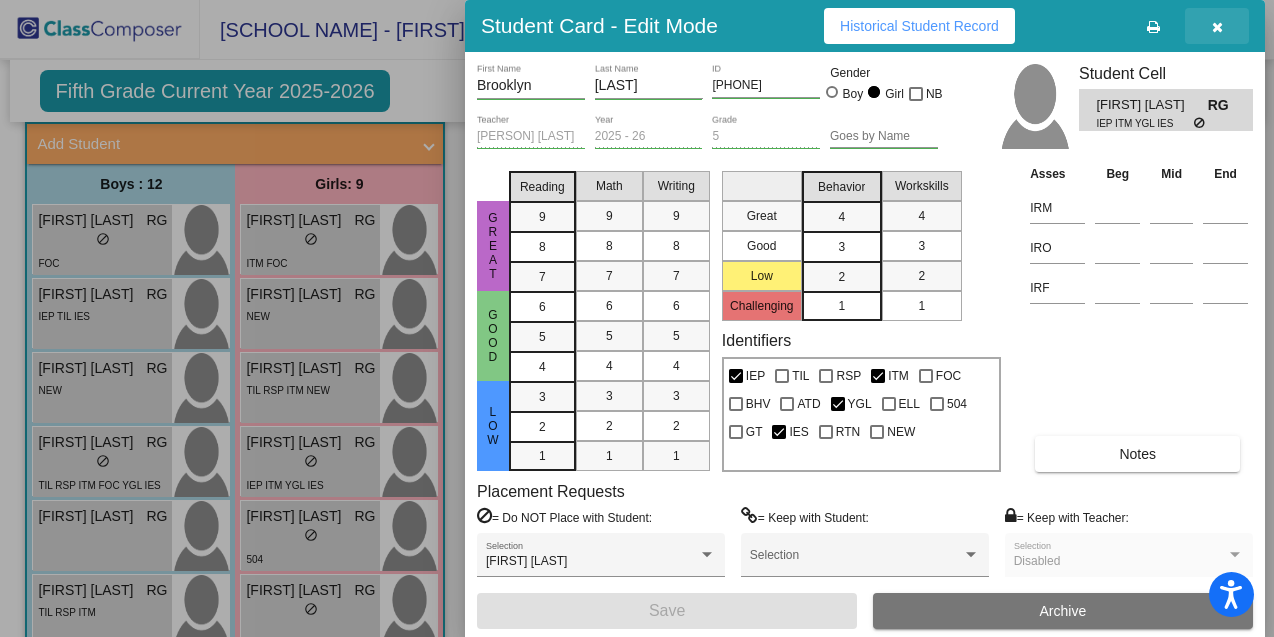 click at bounding box center (1217, 27) 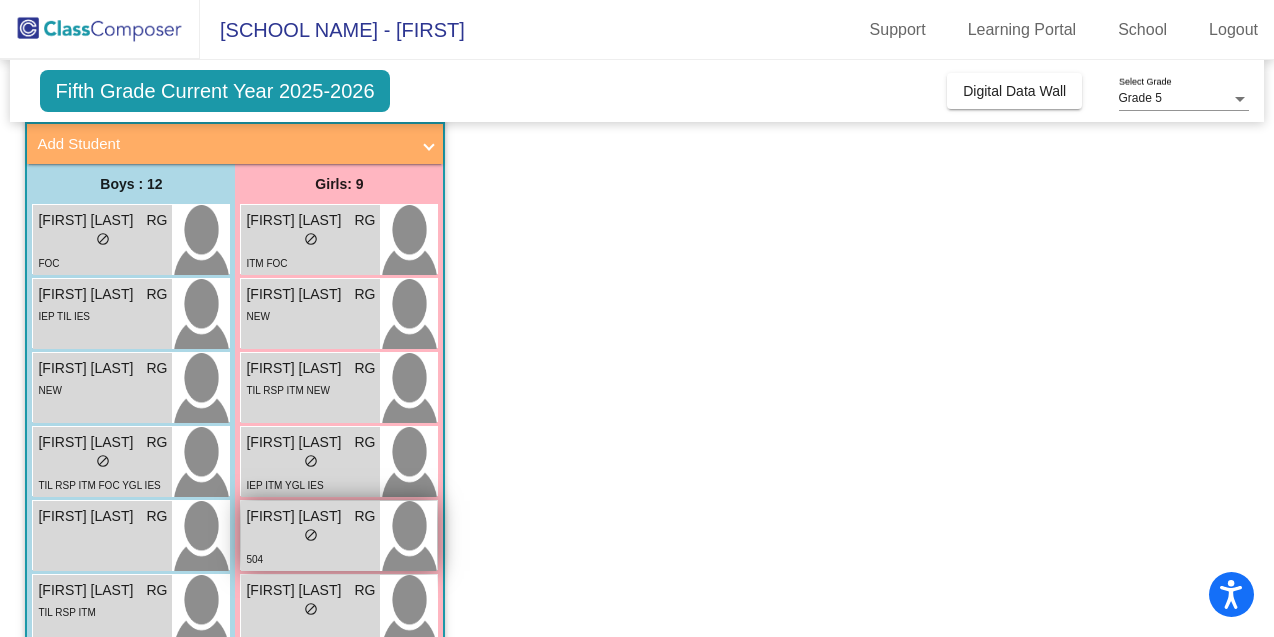 click on "lock do_not_disturb_alt" at bounding box center [310, 537] 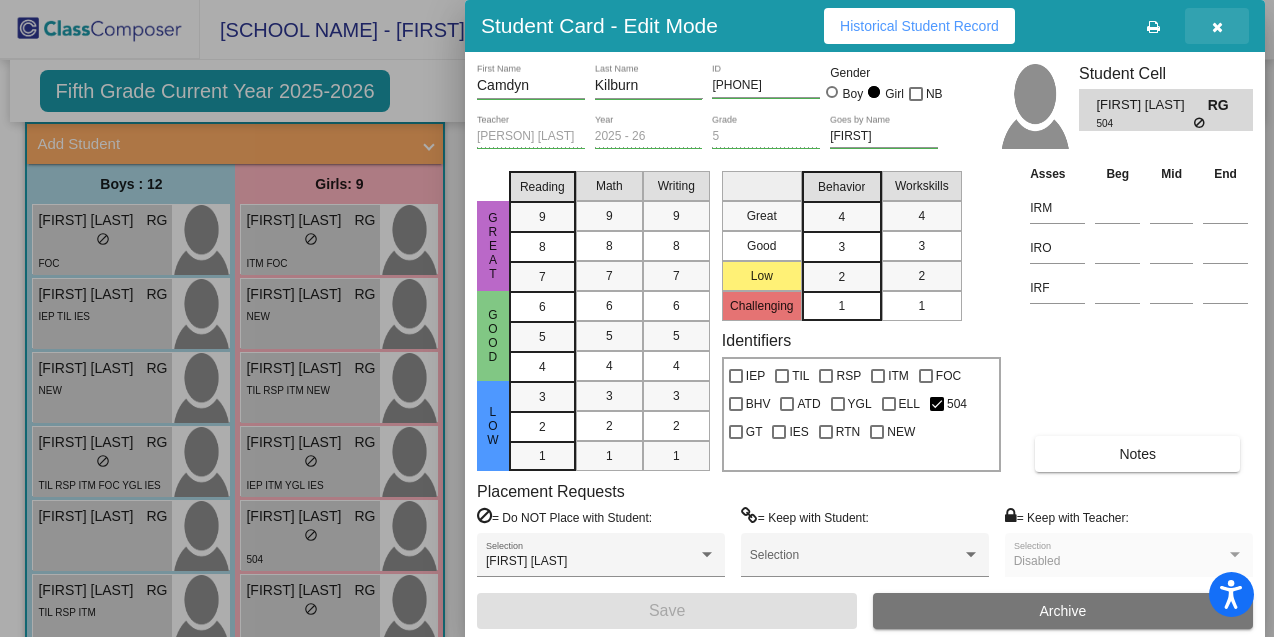 click at bounding box center [1217, 26] 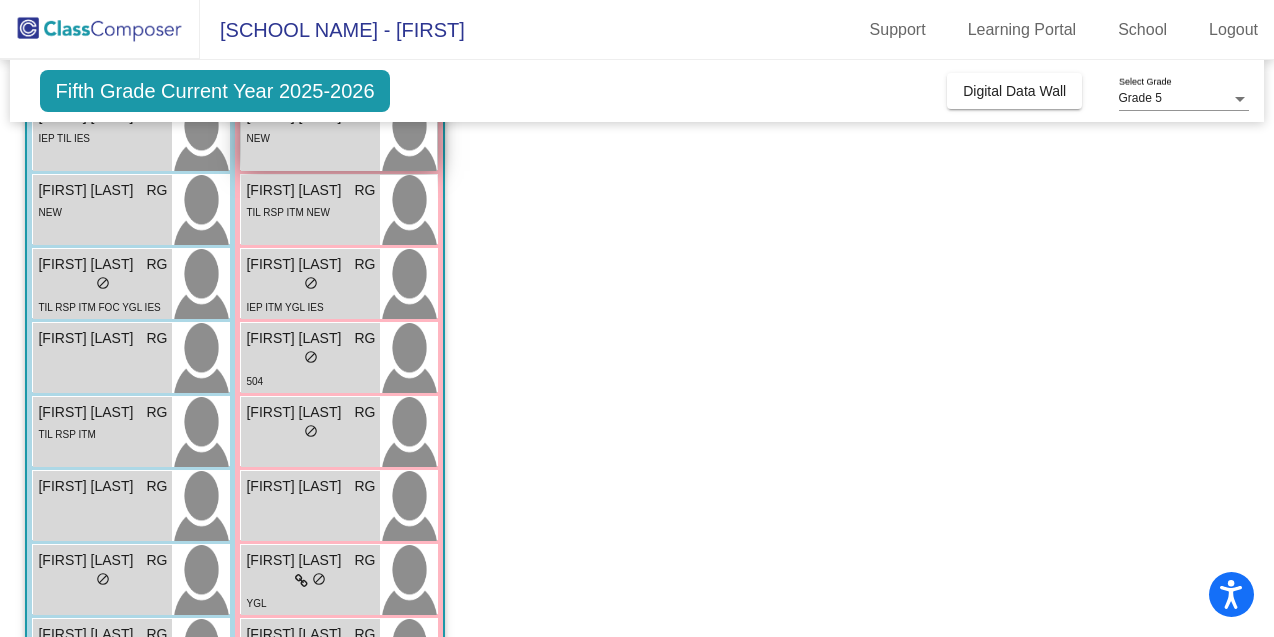 scroll, scrollTop: 296, scrollLeft: 0, axis: vertical 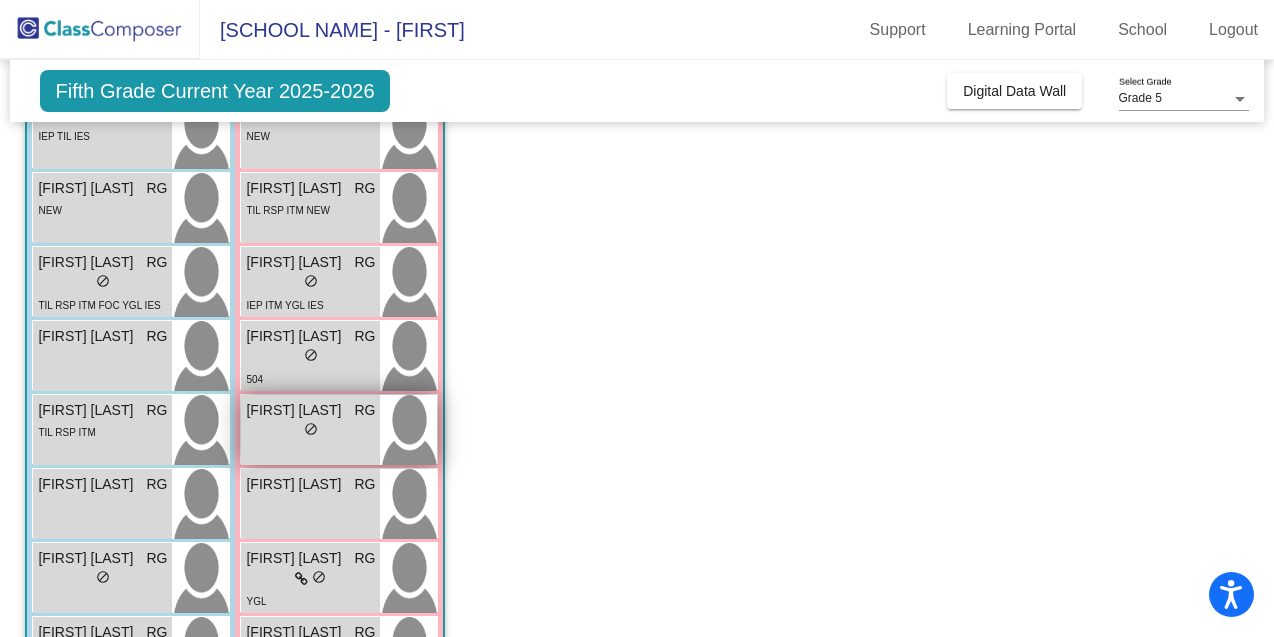 click on "lock do_not_disturb_alt" at bounding box center (310, 431) 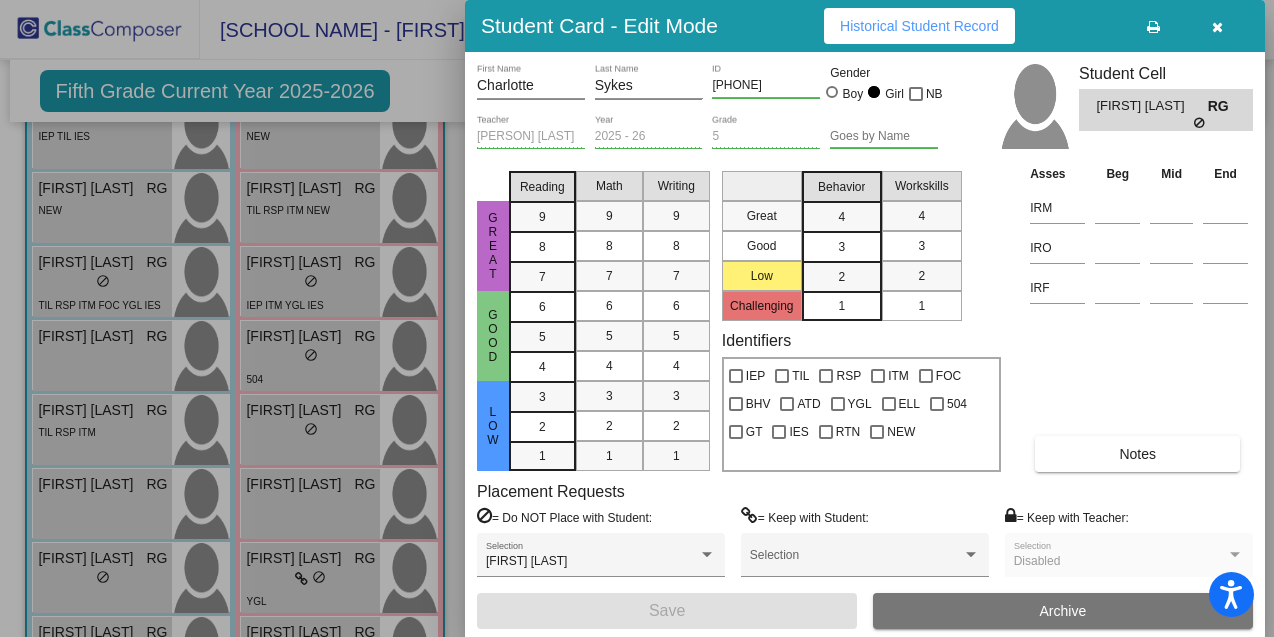 click at bounding box center (1217, 26) 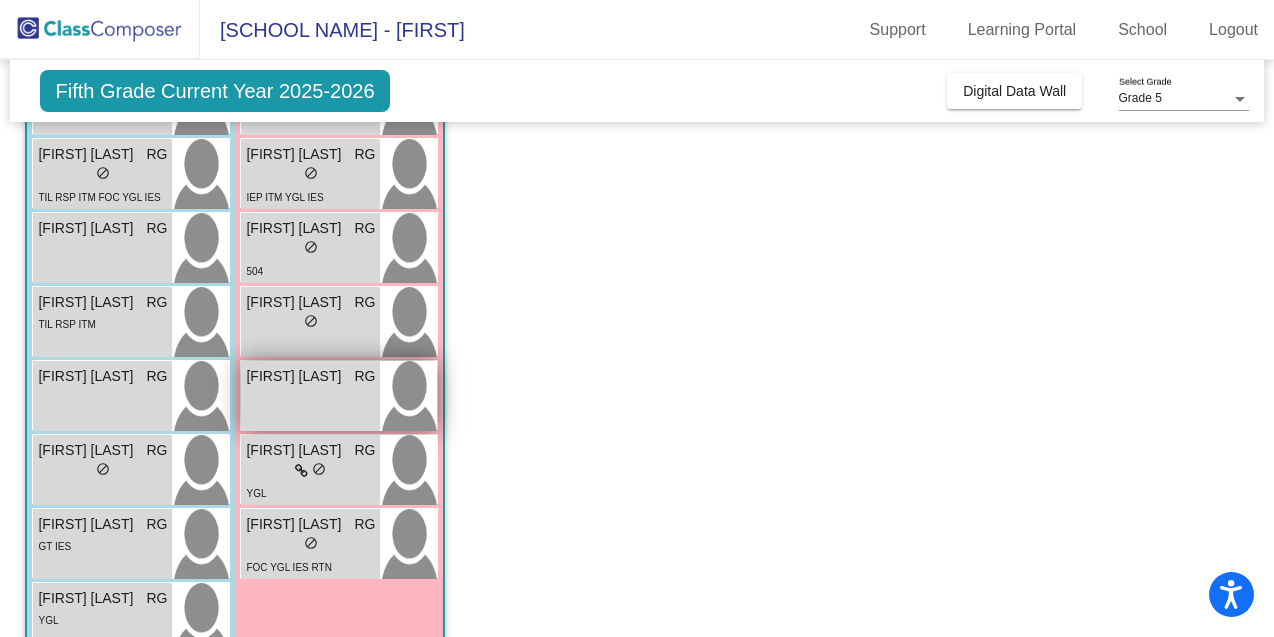 scroll, scrollTop: 426, scrollLeft: 0, axis: vertical 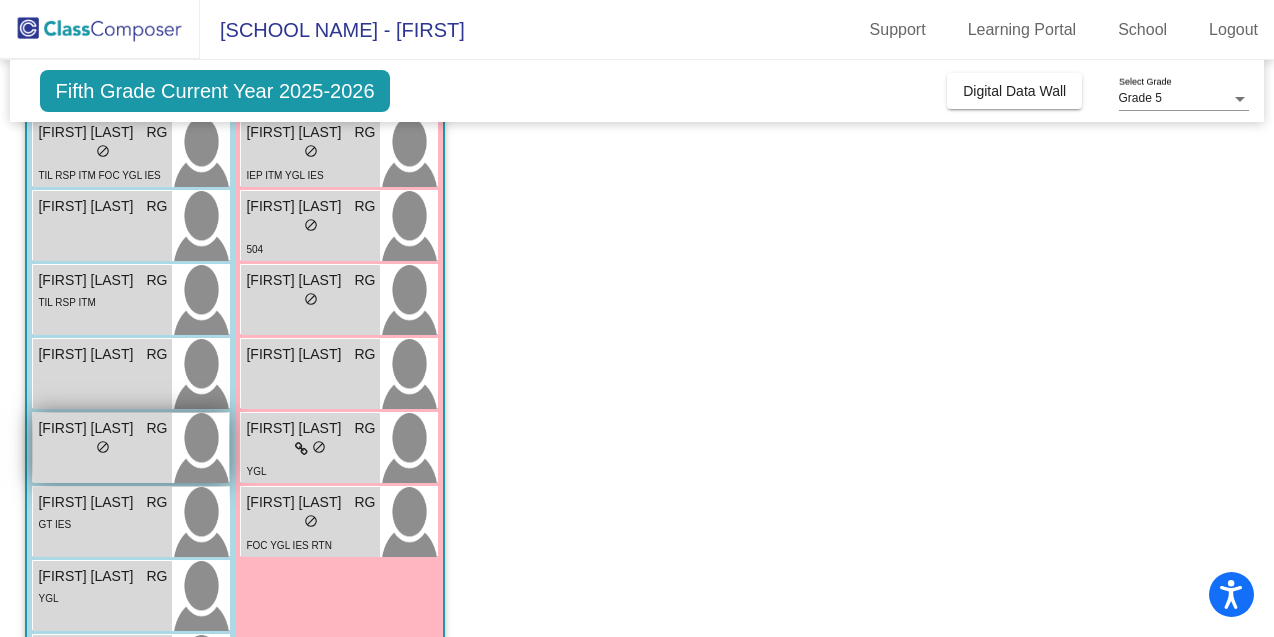 click on "lock do_not_disturb_alt" at bounding box center (102, 449) 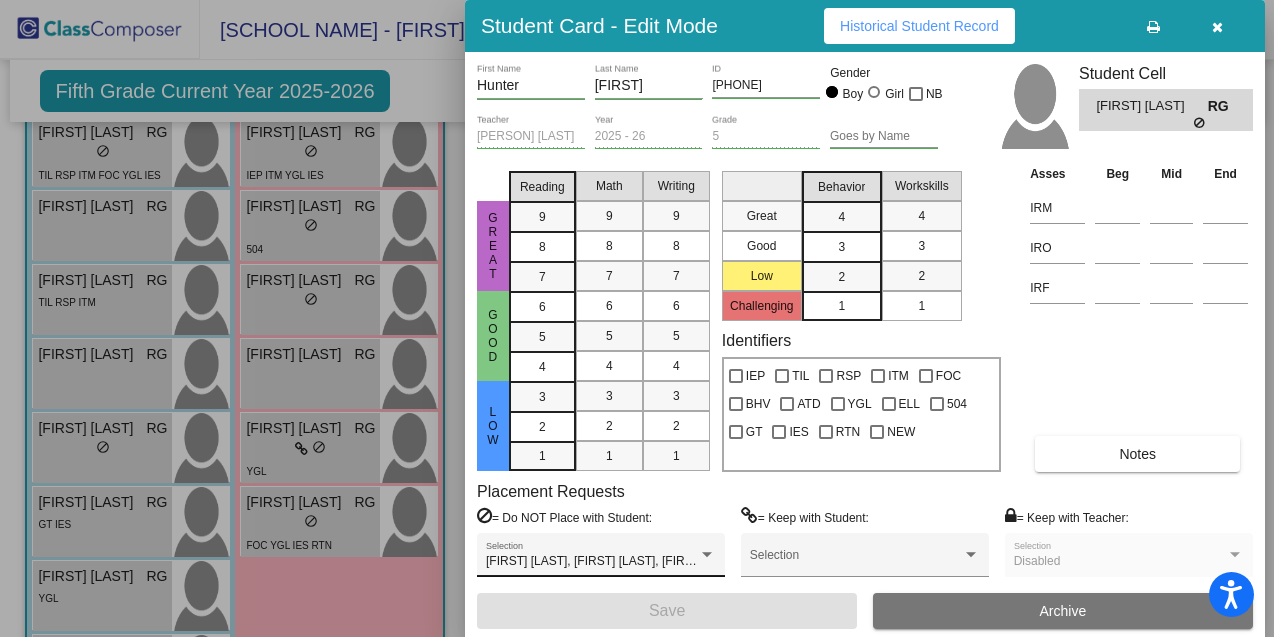 click on "[FIRST] [LAST], [FIRST] [LAST], [FIRST] [LAST], [FIRST] [LAST] Selection" at bounding box center (601, 560) 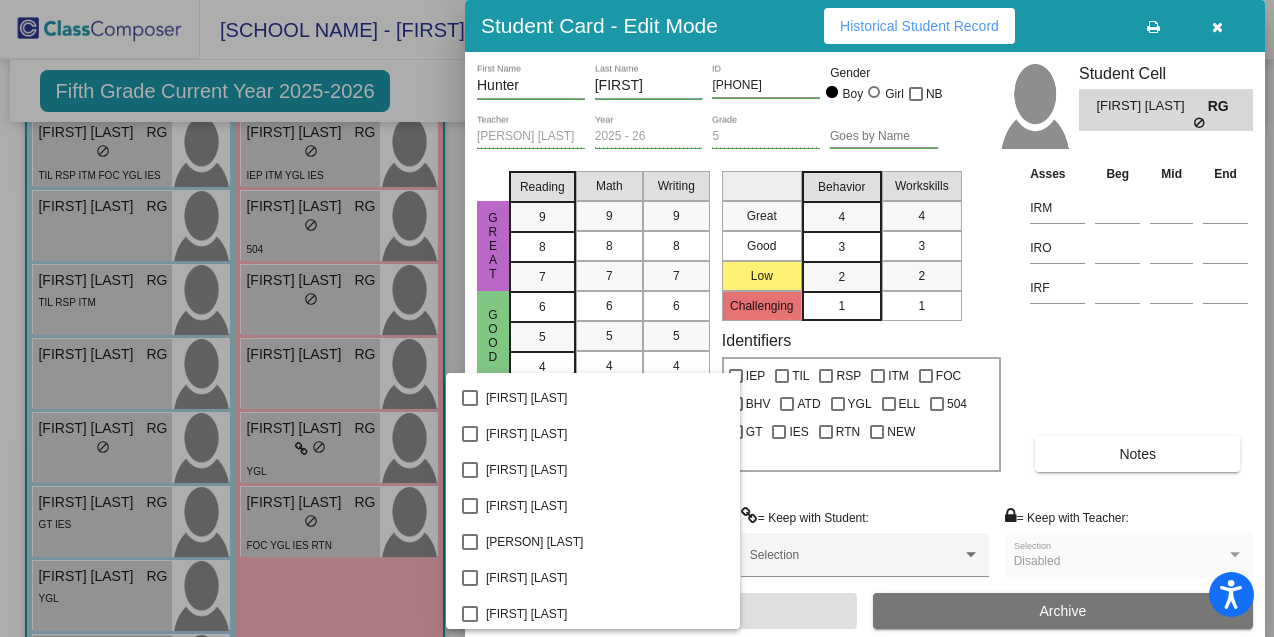 scroll, scrollTop: 4964, scrollLeft: 0, axis: vertical 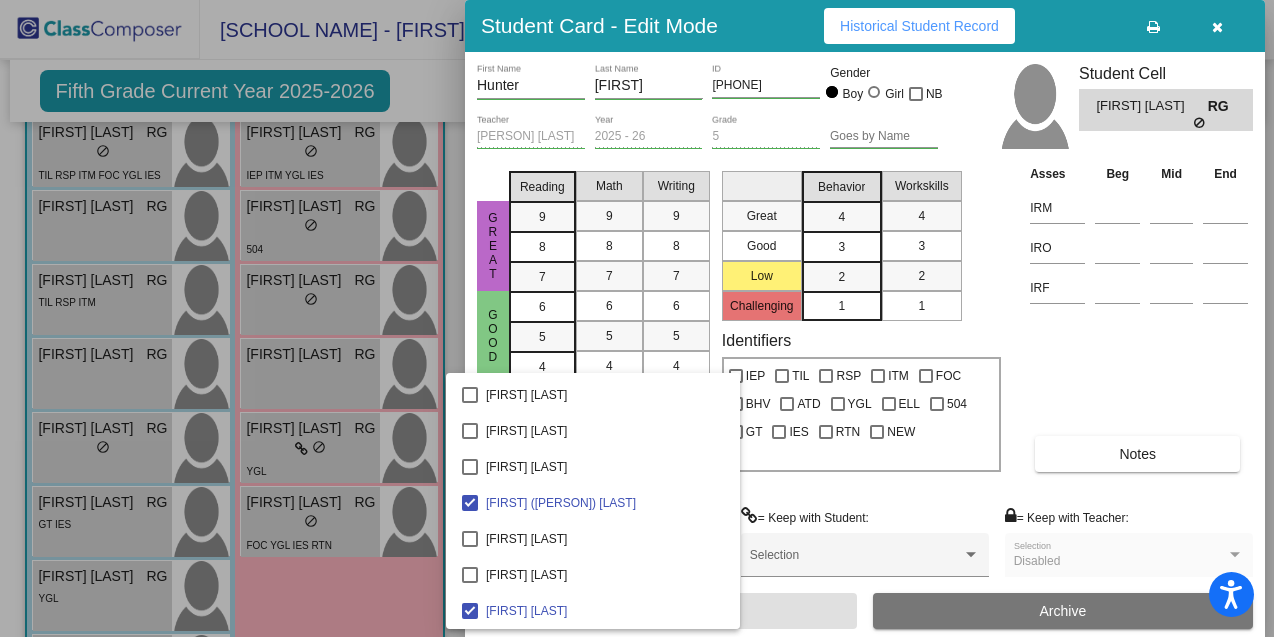 click at bounding box center [637, 318] 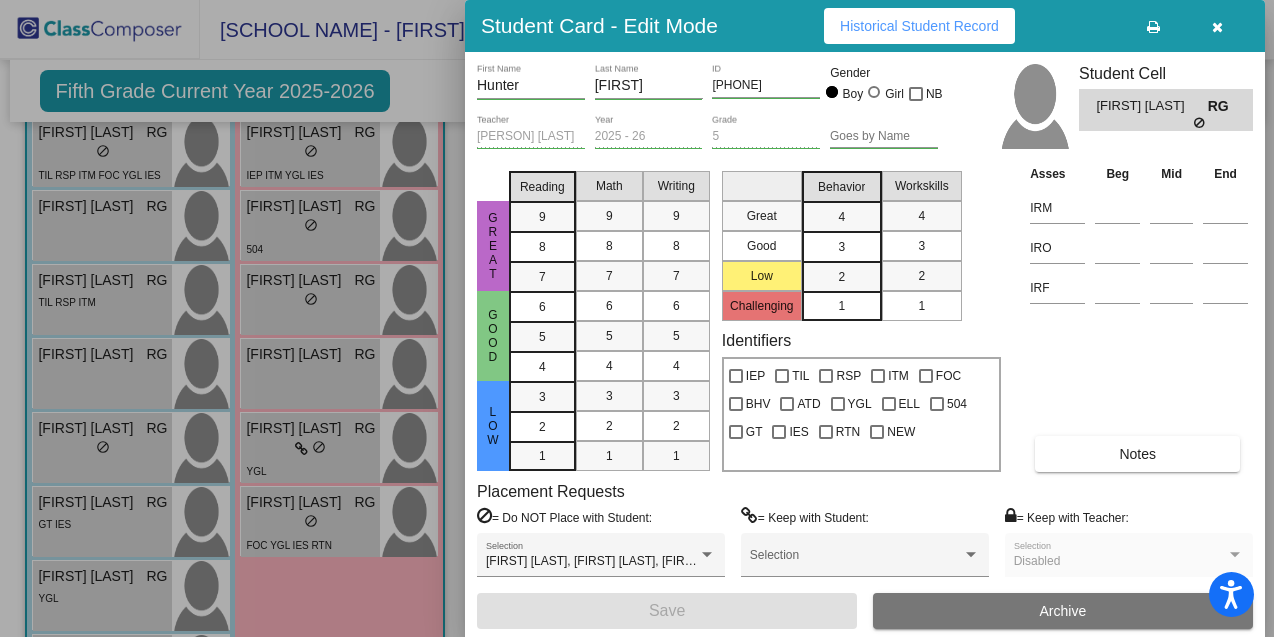 click at bounding box center [1217, 27] 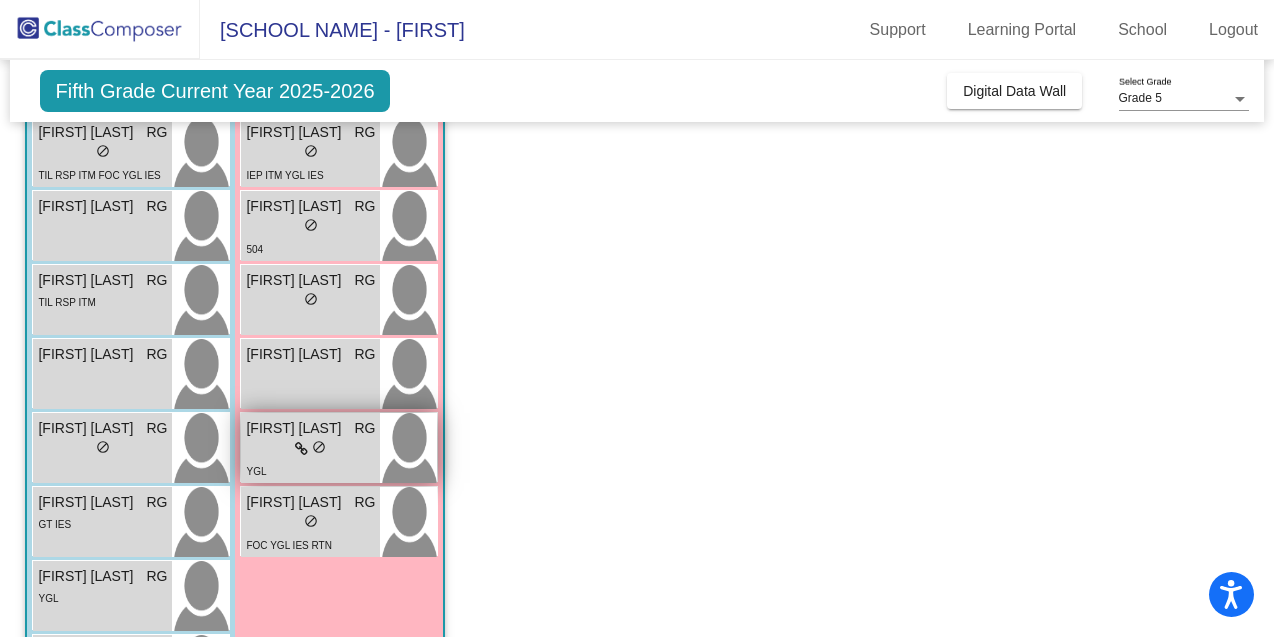 click on "lock do_not_disturb_alt" at bounding box center (310, 449) 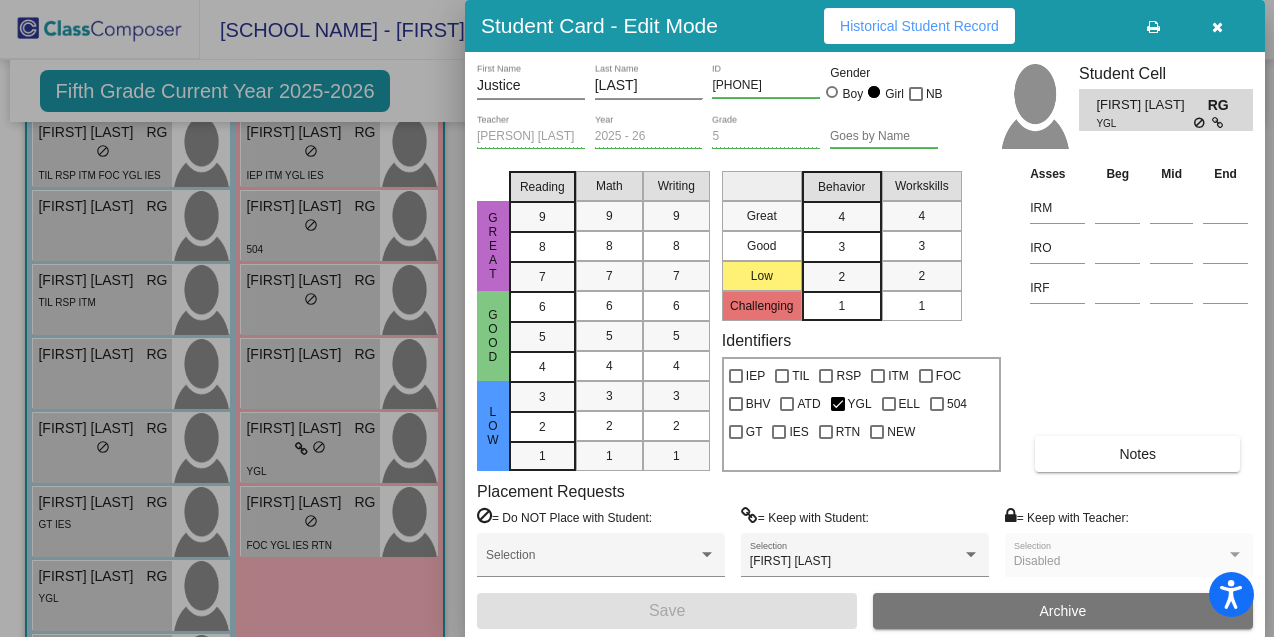 click at bounding box center [1217, 26] 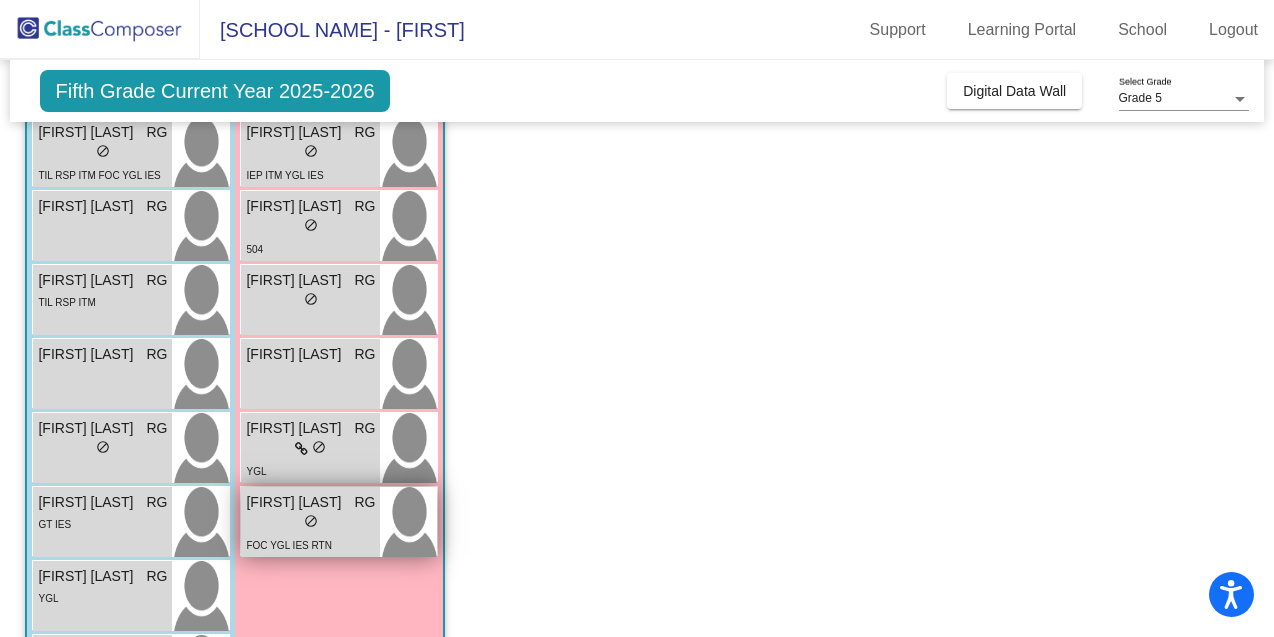 click on "lock do_not_disturb_alt" at bounding box center [310, 523] 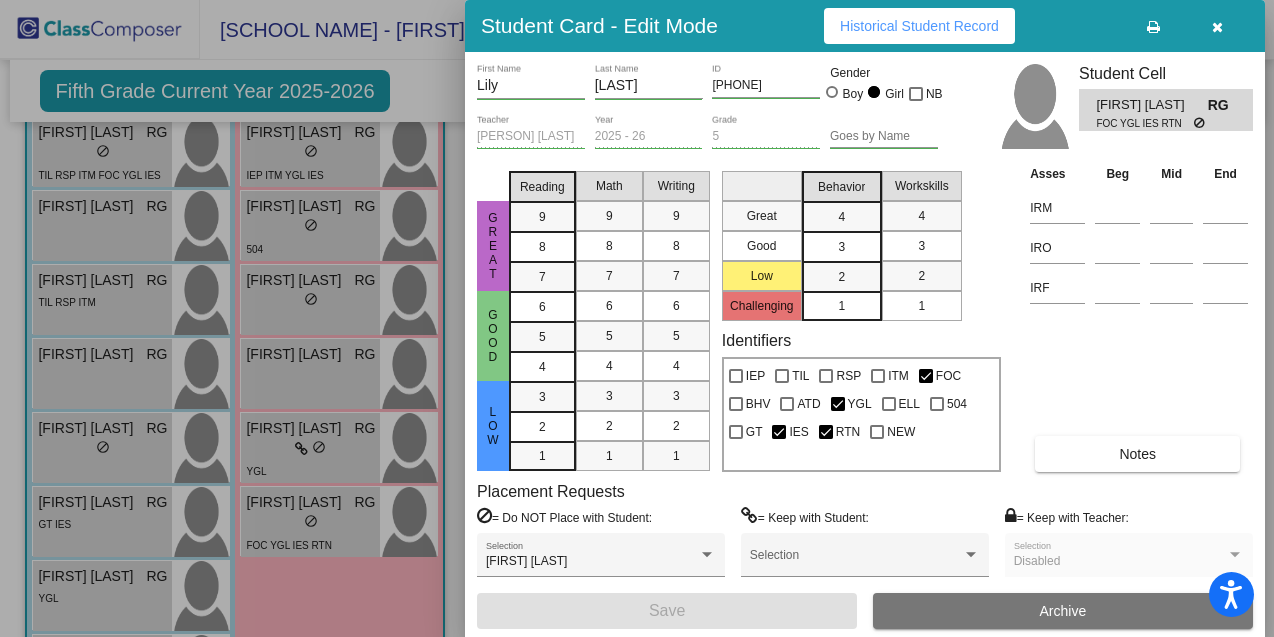 click at bounding box center [1217, 26] 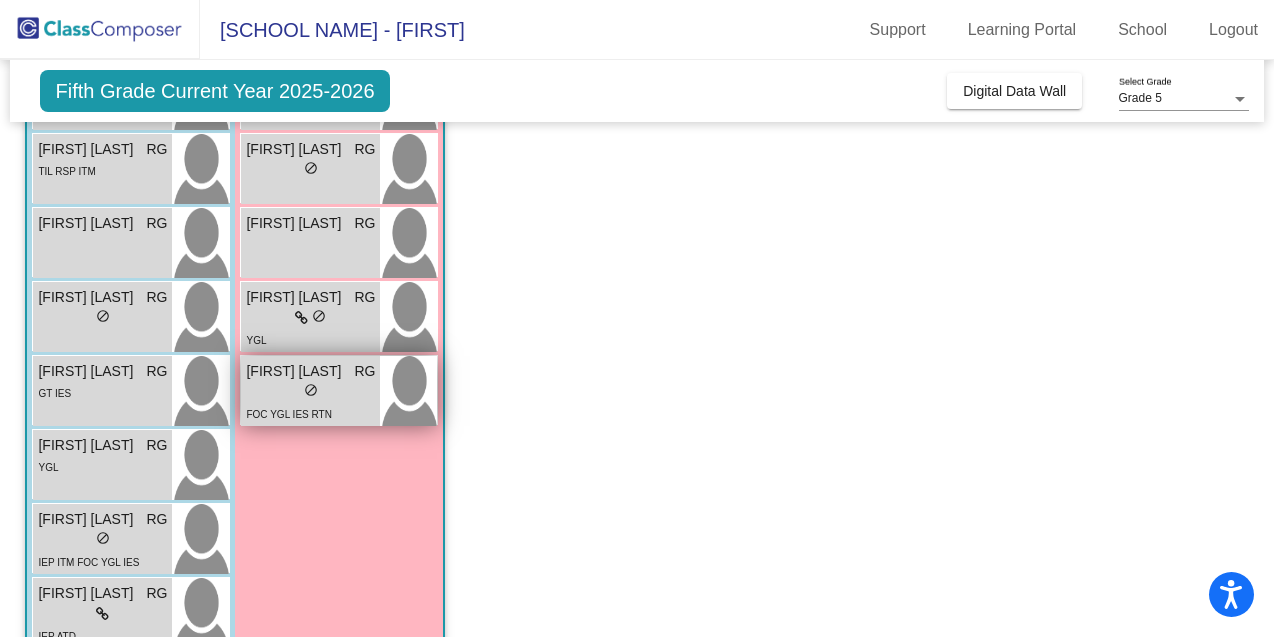 scroll, scrollTop: 566, scrollLeft: 0, axis: vertical 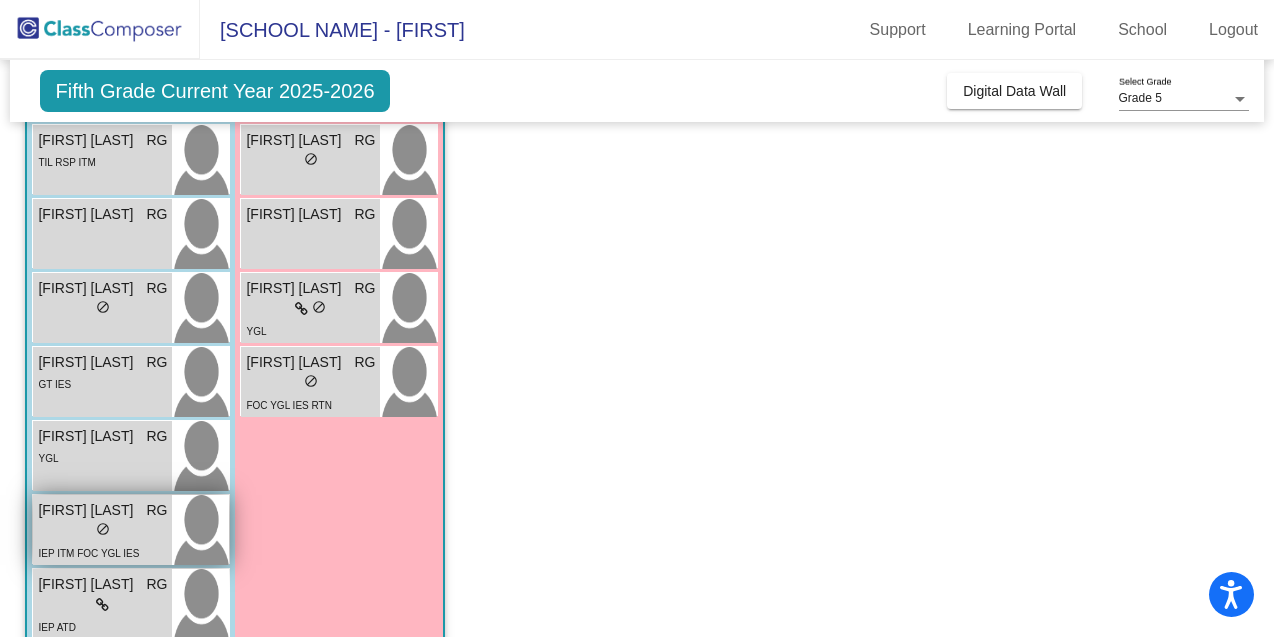 click on "lock do_not_disturb_alt" at bounding box center (102, 531) 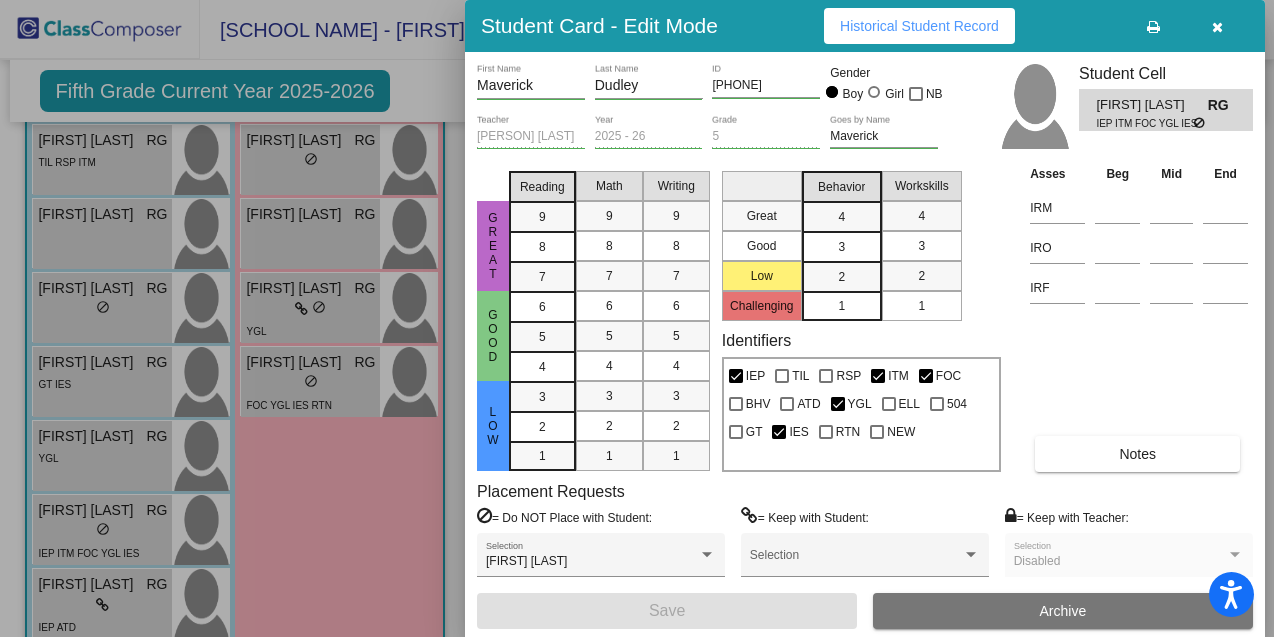 click at bounding box center (1217, 27) 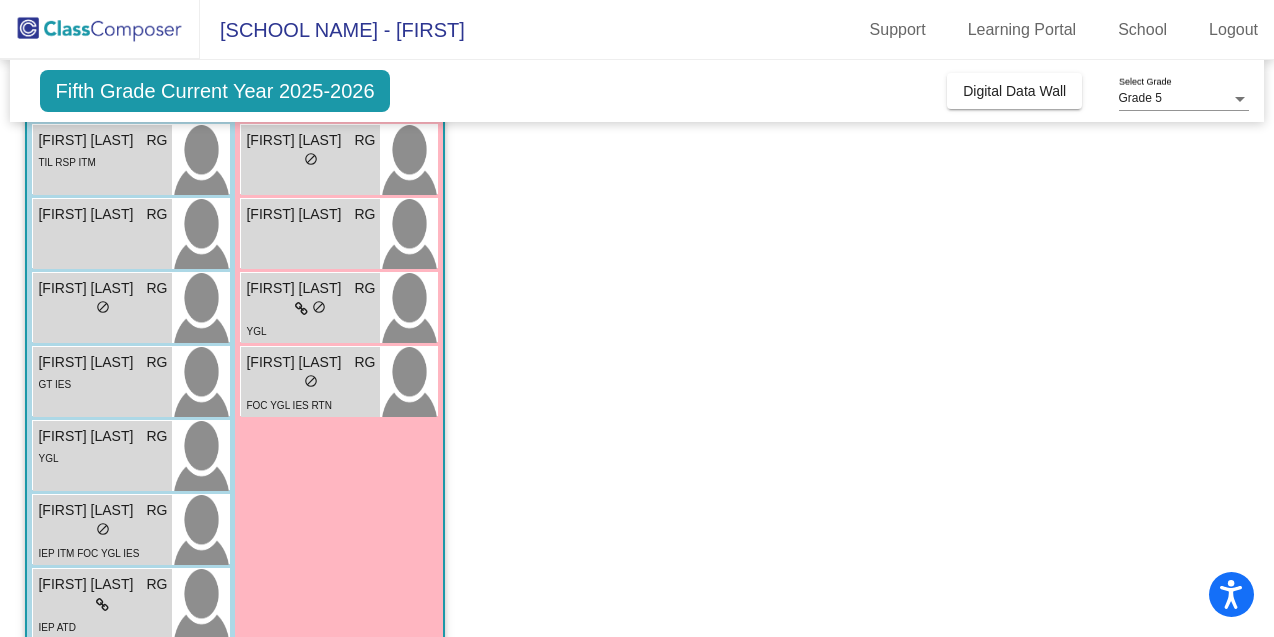 scroll, scrollTop: 603, scrollLeft: 0, axis: vertical 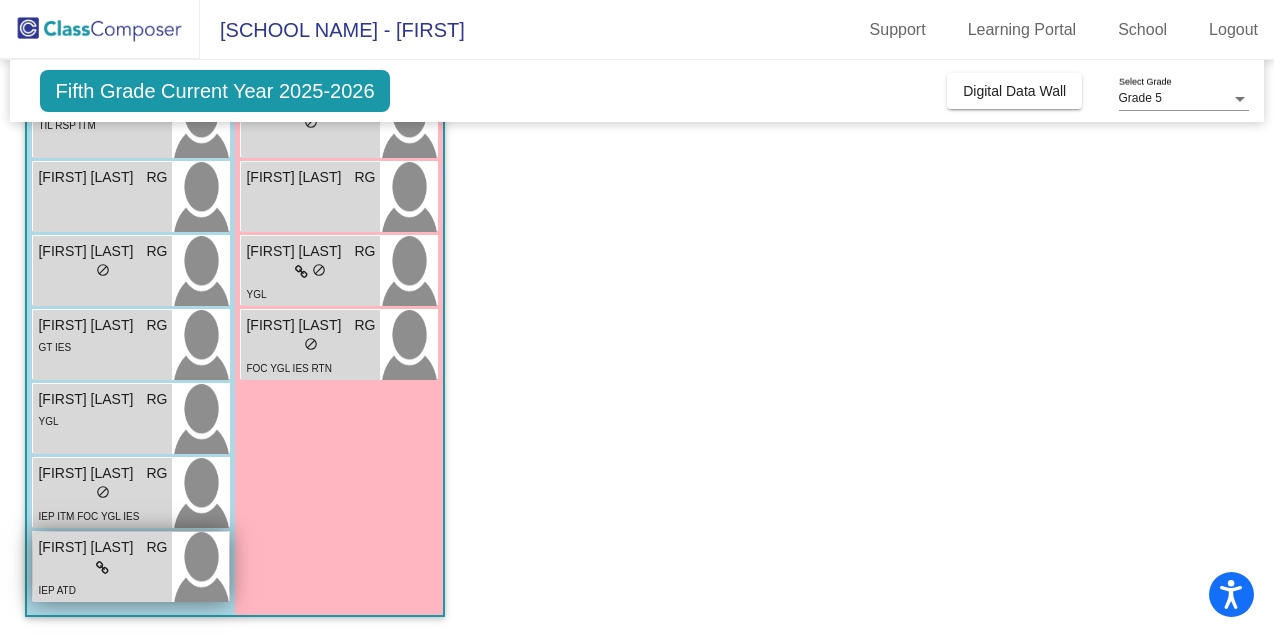 click on "[FIRST] [LAST]" at bounding box center [88, 547] 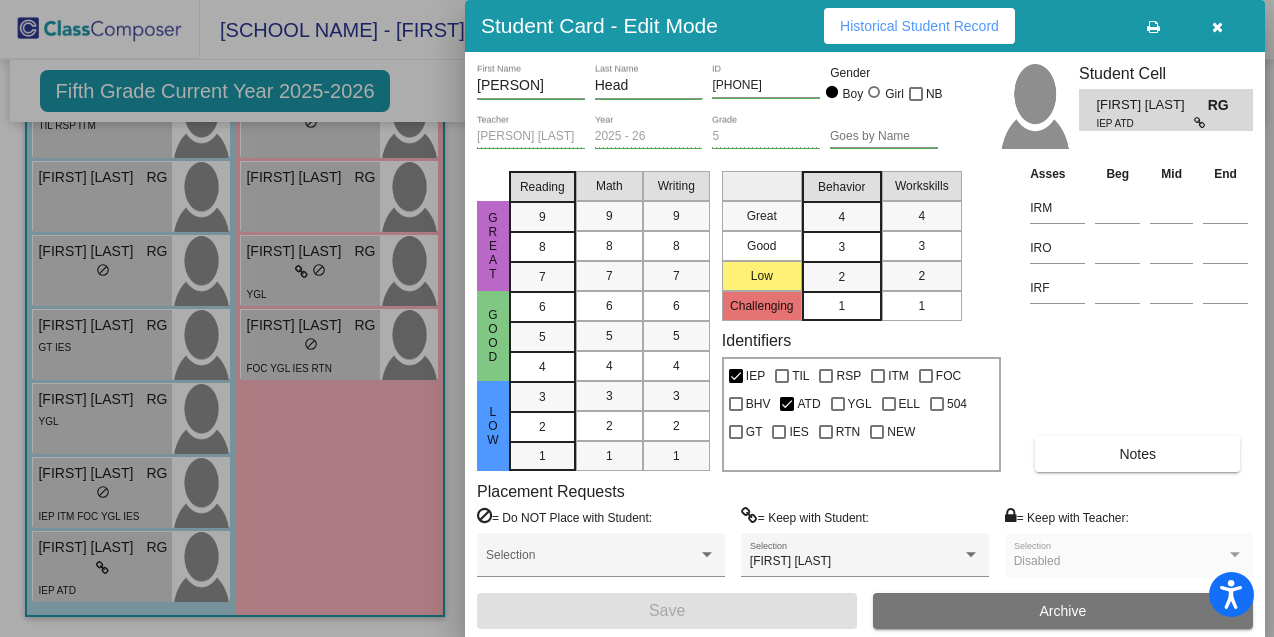click at bounding box center (1217, 27) 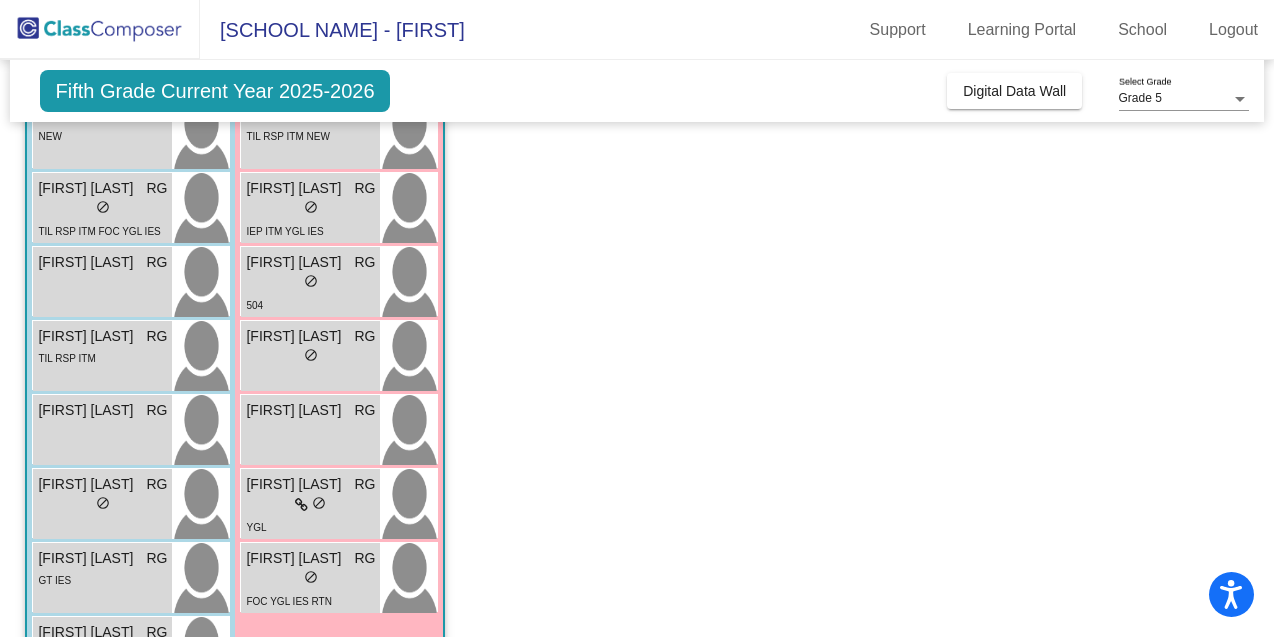 scroll, scrollTop: 361, scrollLeft: 0, axis: vertical 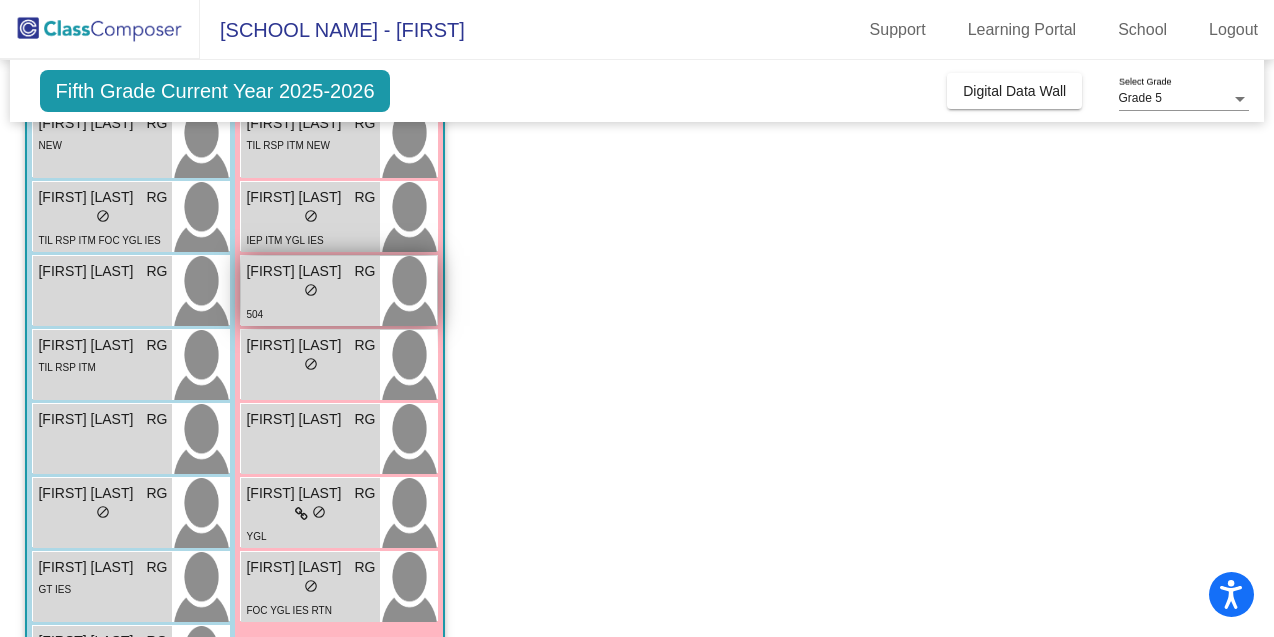 click on "lock do_not_disturb_alt" at bounding box center (310, 292) 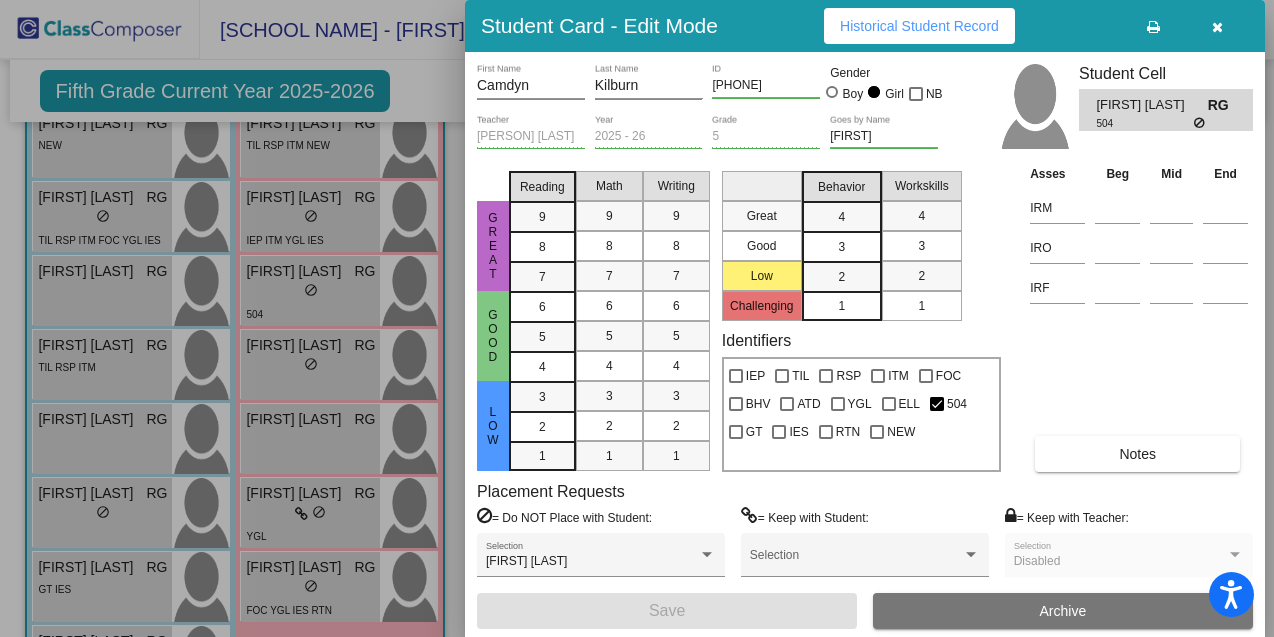 click at bounding box center [1200, 123] 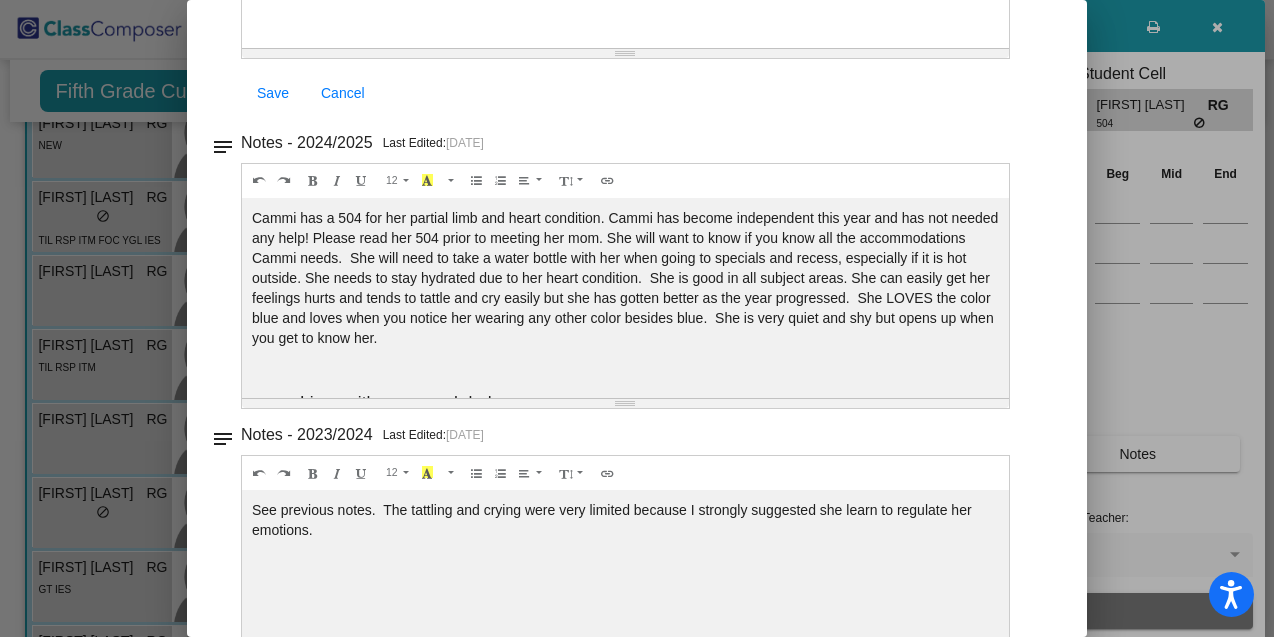 scroll, scrollTop: 373, scrollLeft: 0, axis: vertical 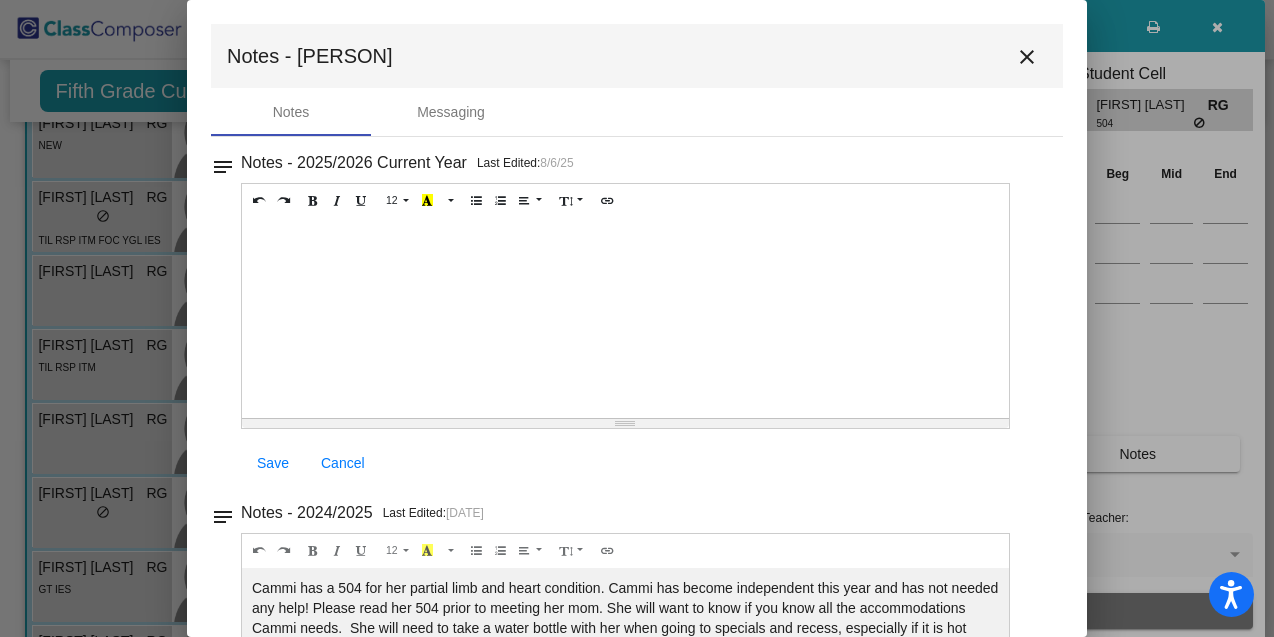 click on "close" at bounding box center [1027, 57] 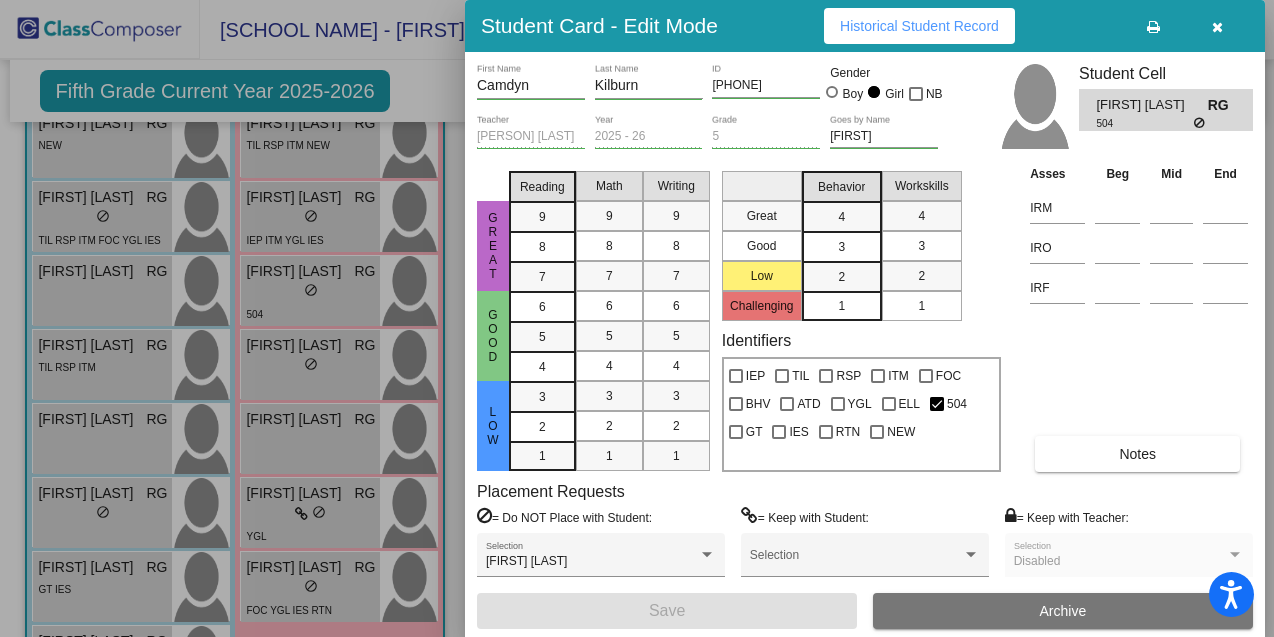 click at bounding box center (1217, 27) 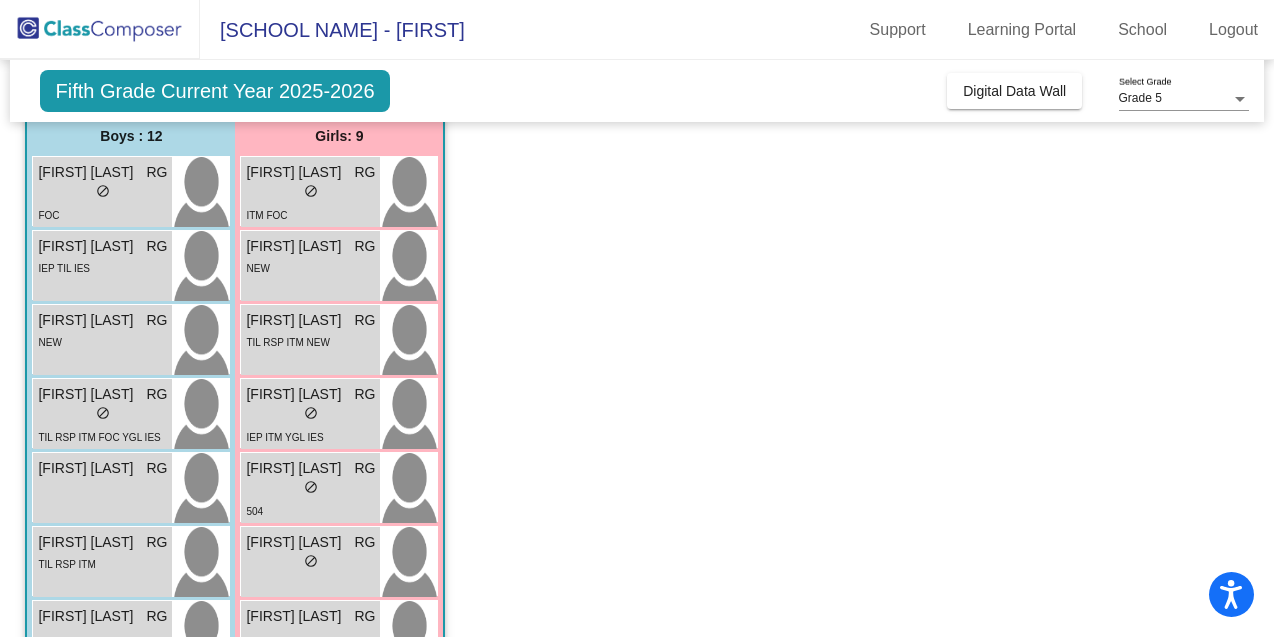 scroll, scrollTop: 182, scrollLeft: 0, axis: vertical 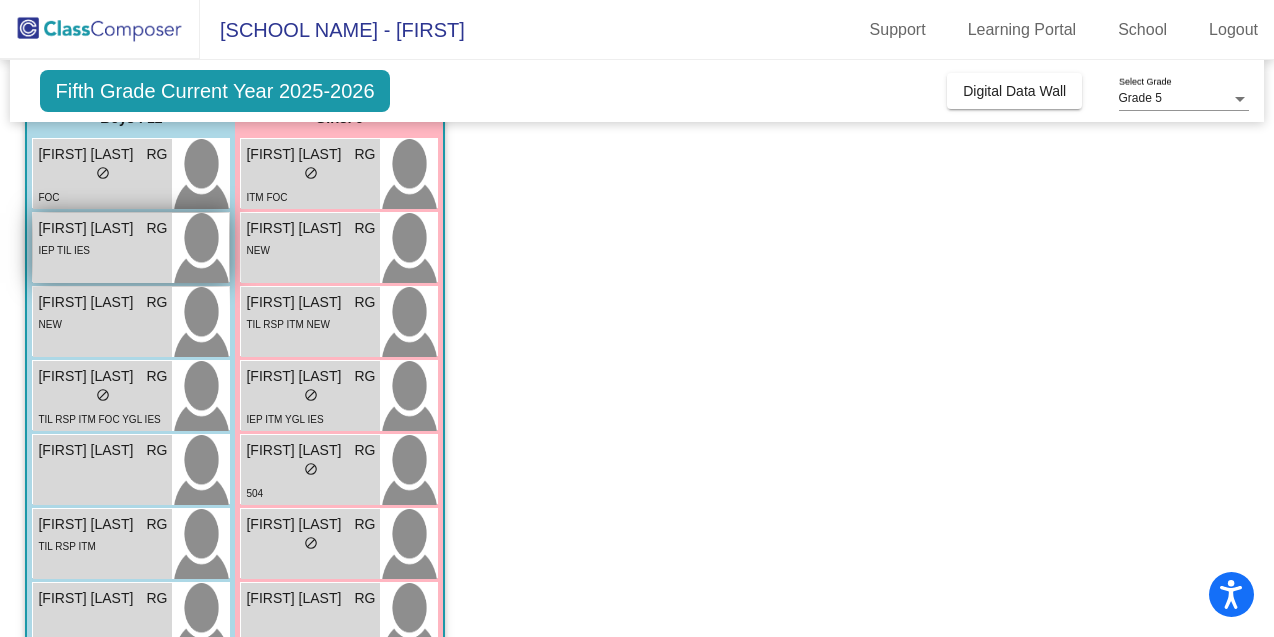 click on "[FIRST] [LAST] RG lock do_not_disturb_alt IEP TIL IES" at bounding box center [102, 248] 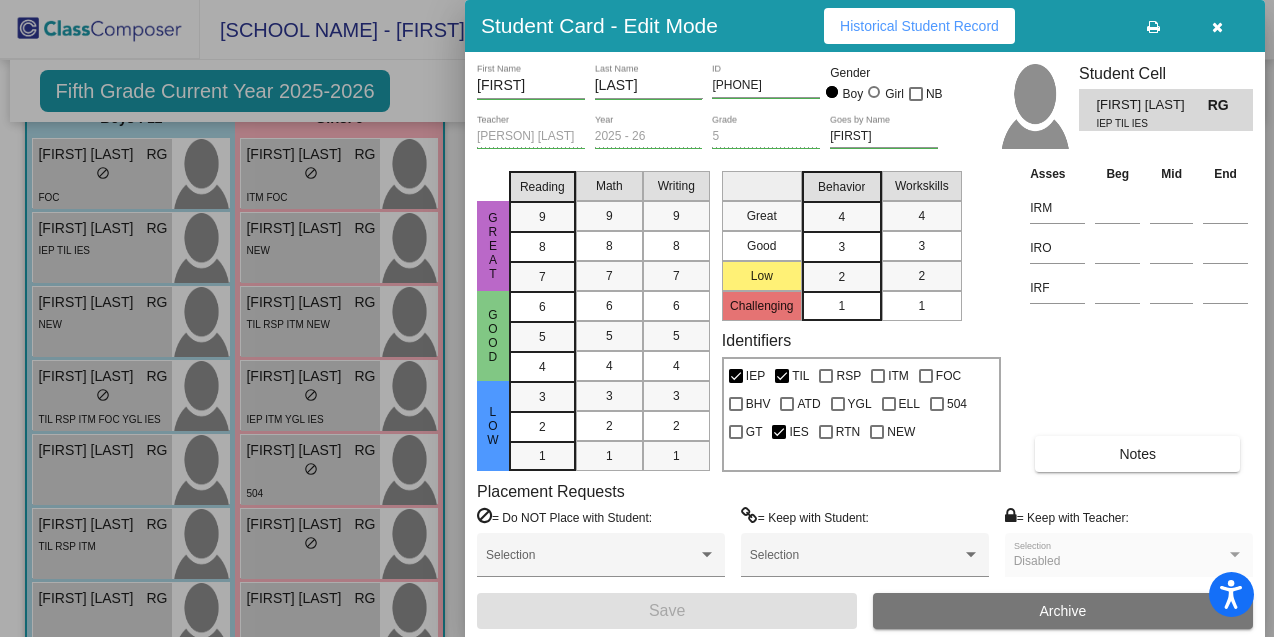 click on "Notes" at bounding box center (1137, 454) 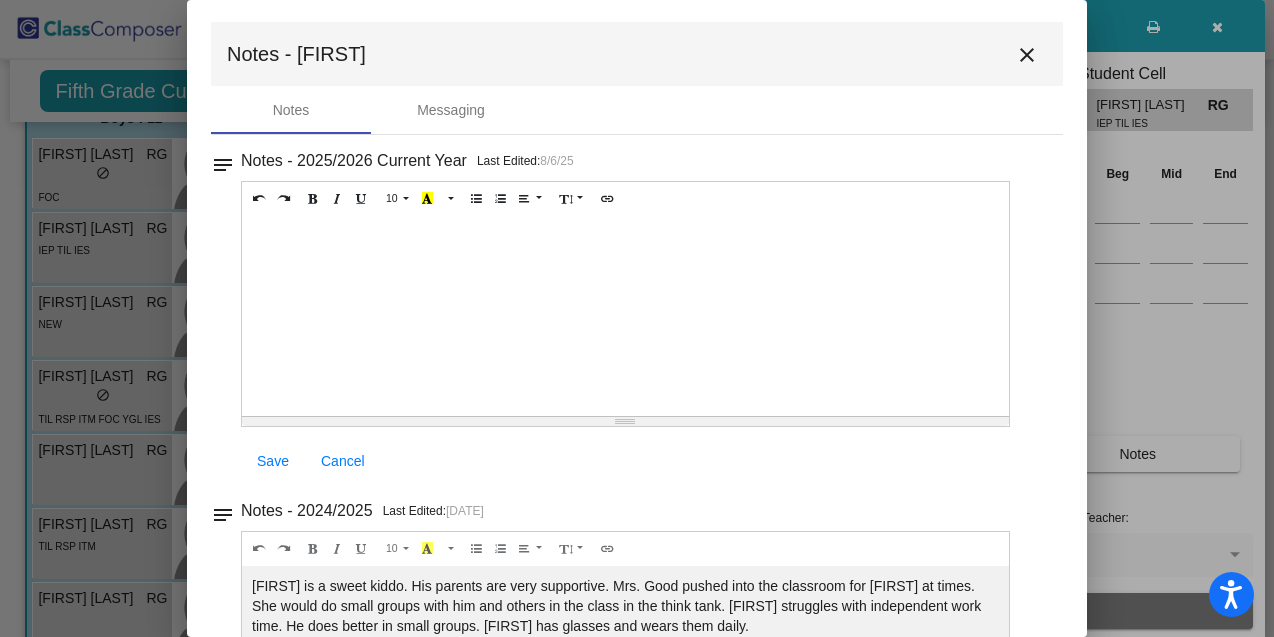scroll, scrollTop: 0, scrollLeft: 0, axis: both 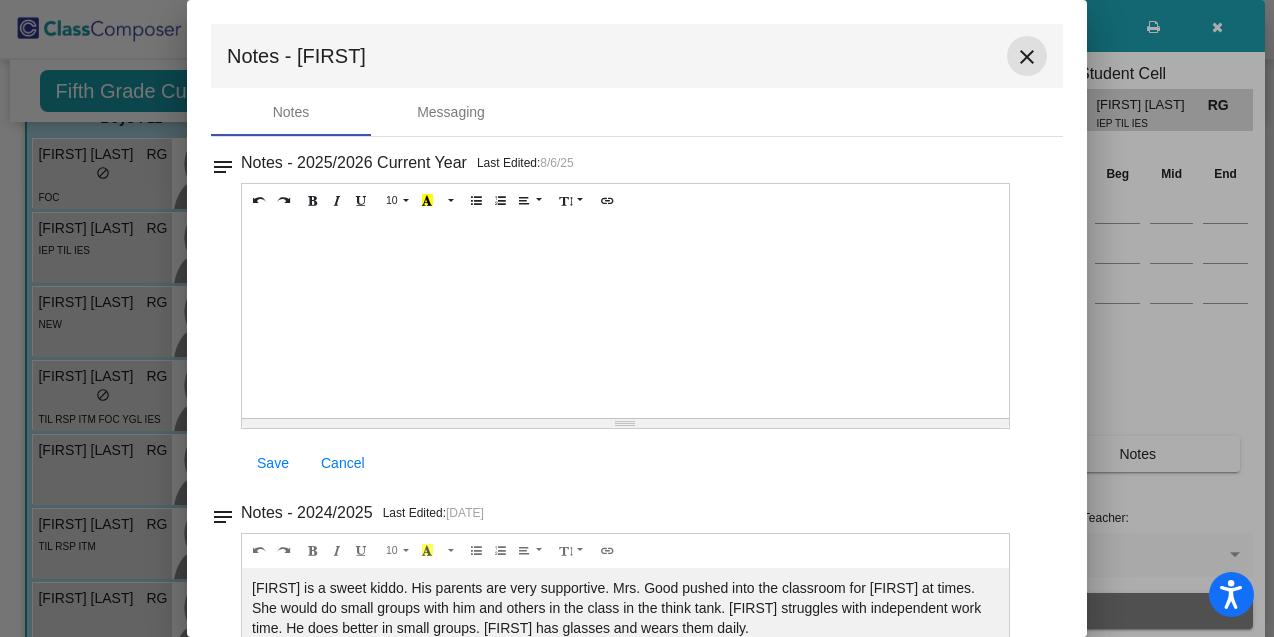 click on "close" at bounding box center [1027, 57] 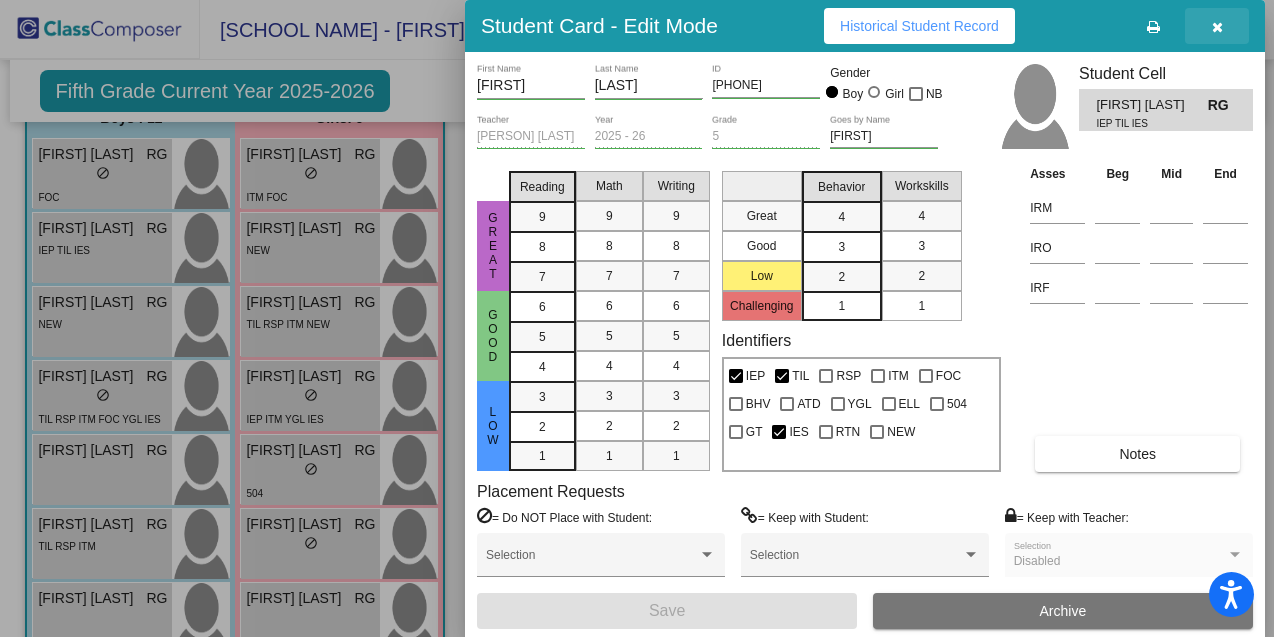 click at bounding box center [1217, 26] 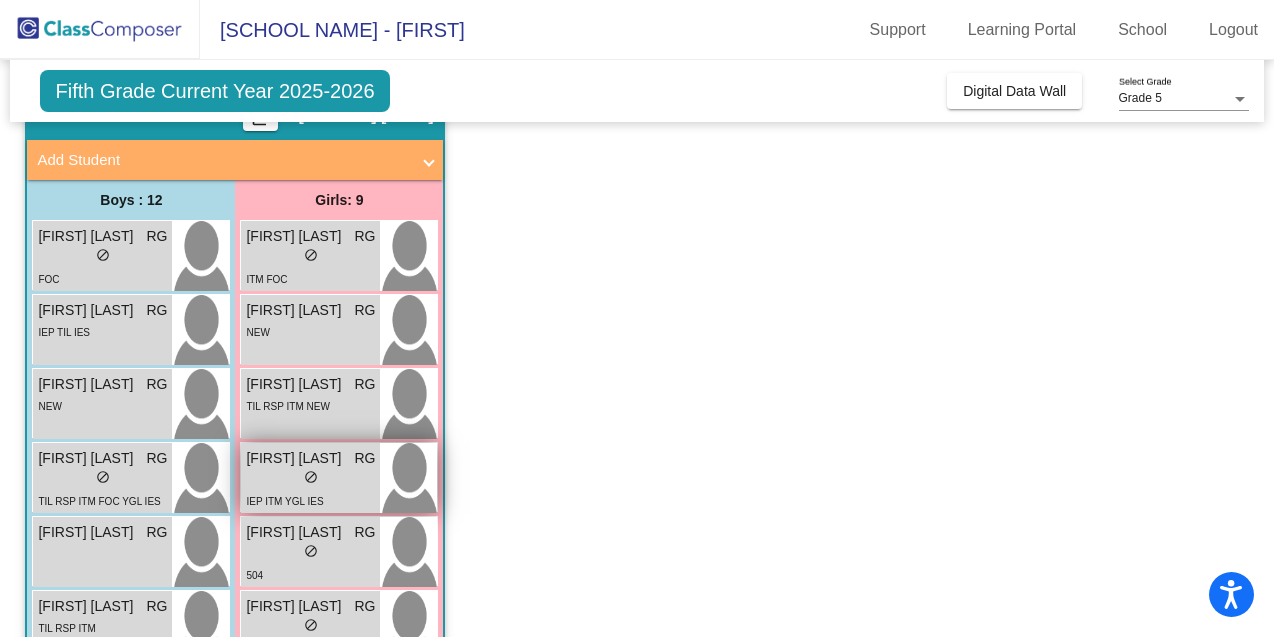scroll, scrollTop: 102, scrollLeft: 0, axis: vertical 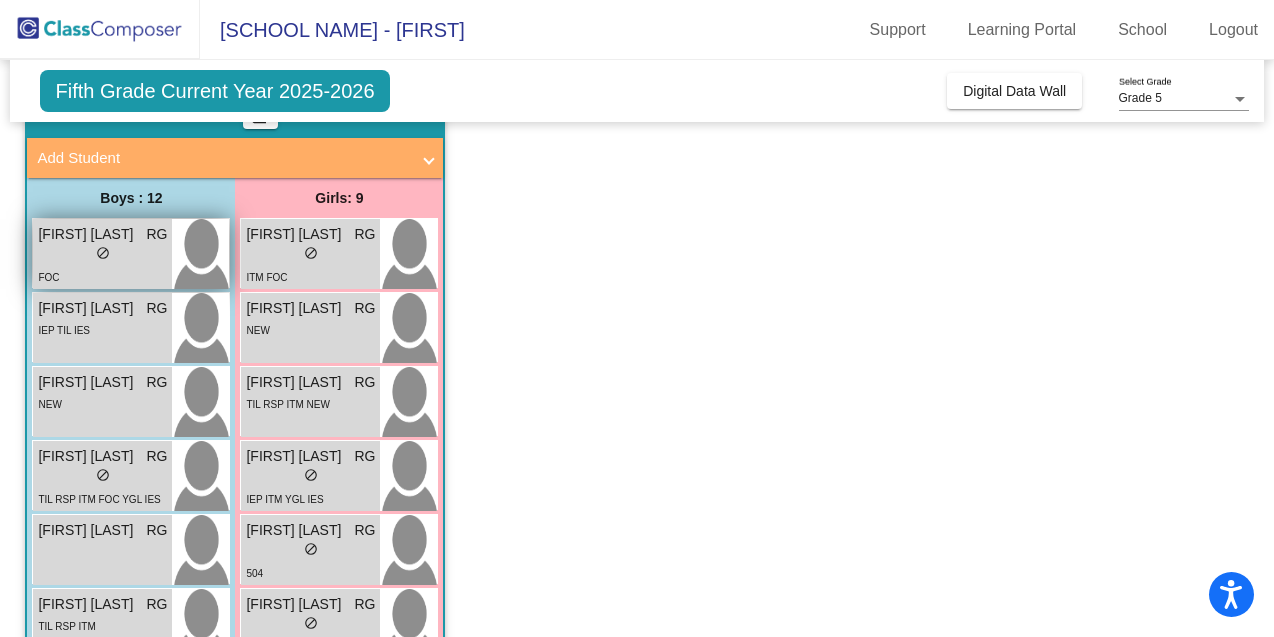 click on "lock do_not_disturb_alt" at bounding box center [102, 255] 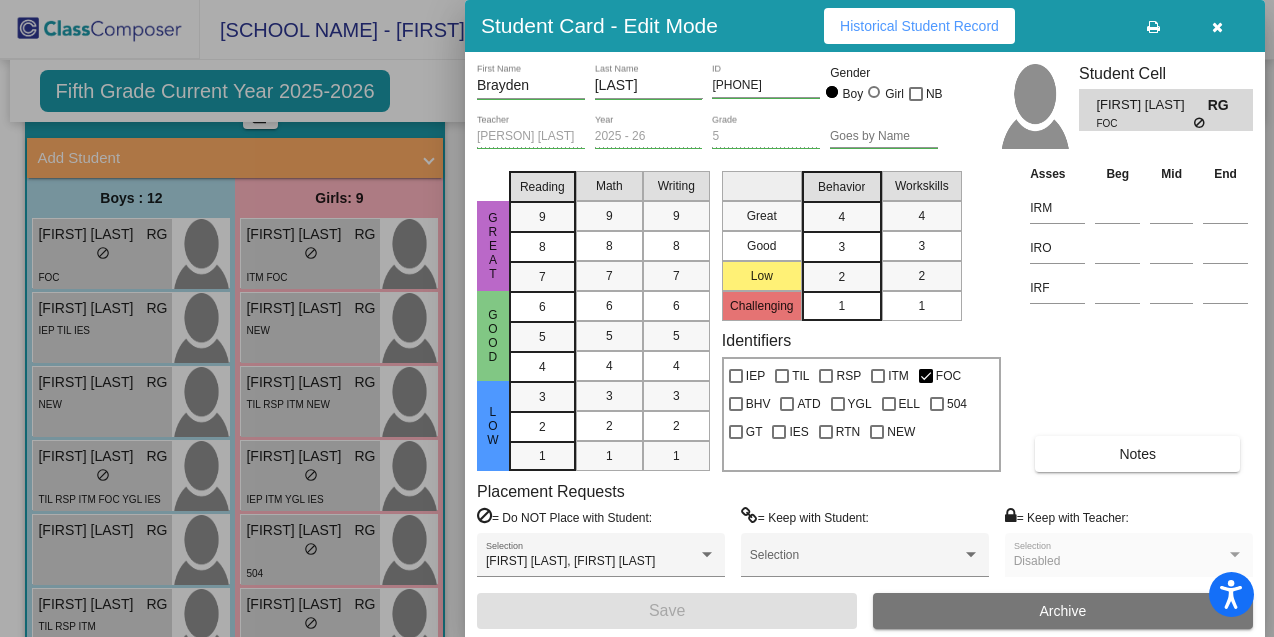 click at bounding box center [1217, 27] 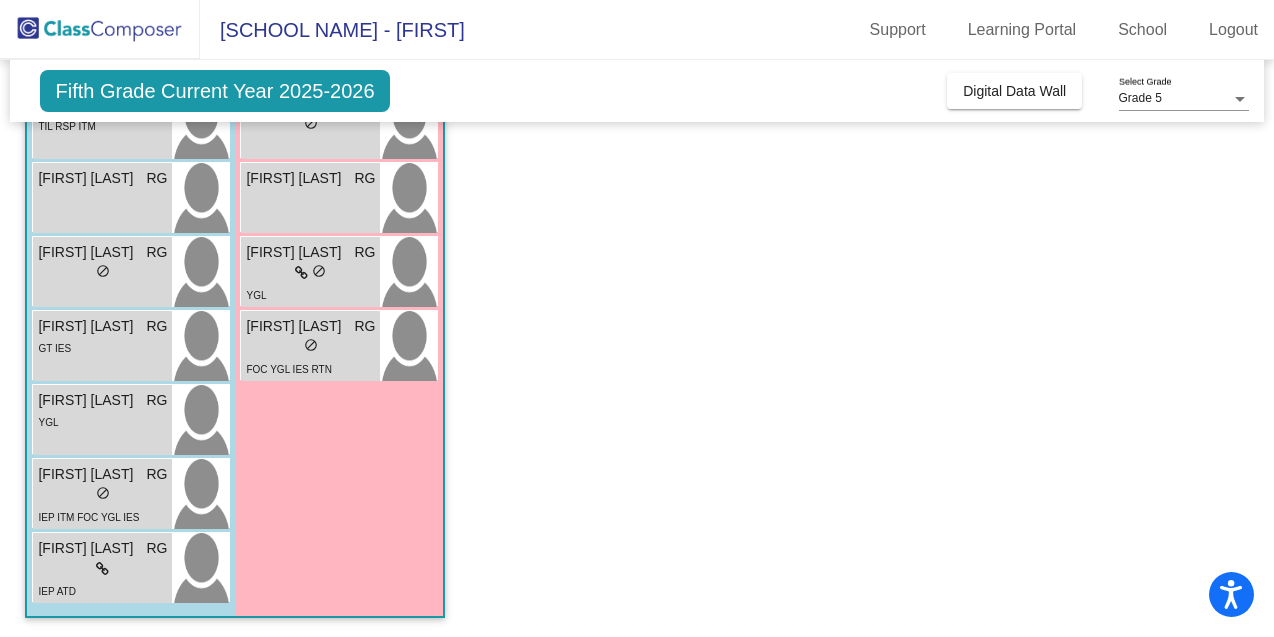 scroll, scrollTop: 603, scrollLeft: 0, axis: vertical 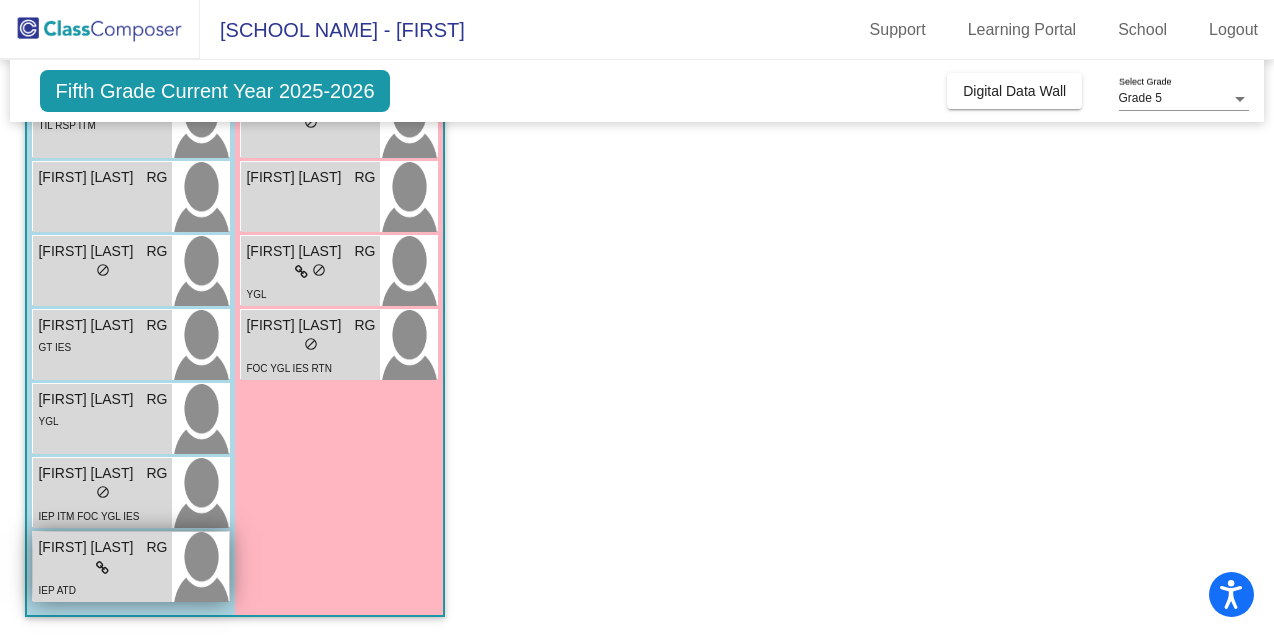 click on "lock do_not_disturb_alt" at bounding box center (102, 568) 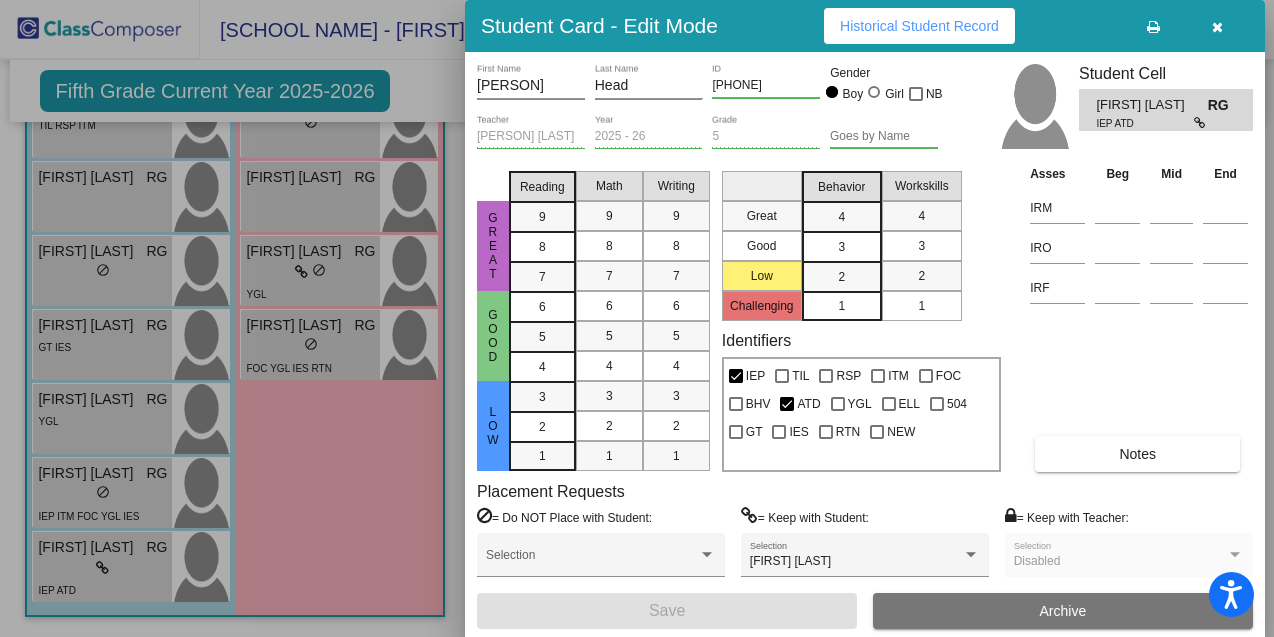 click on "Notes" at bounding box center (1137, 454) 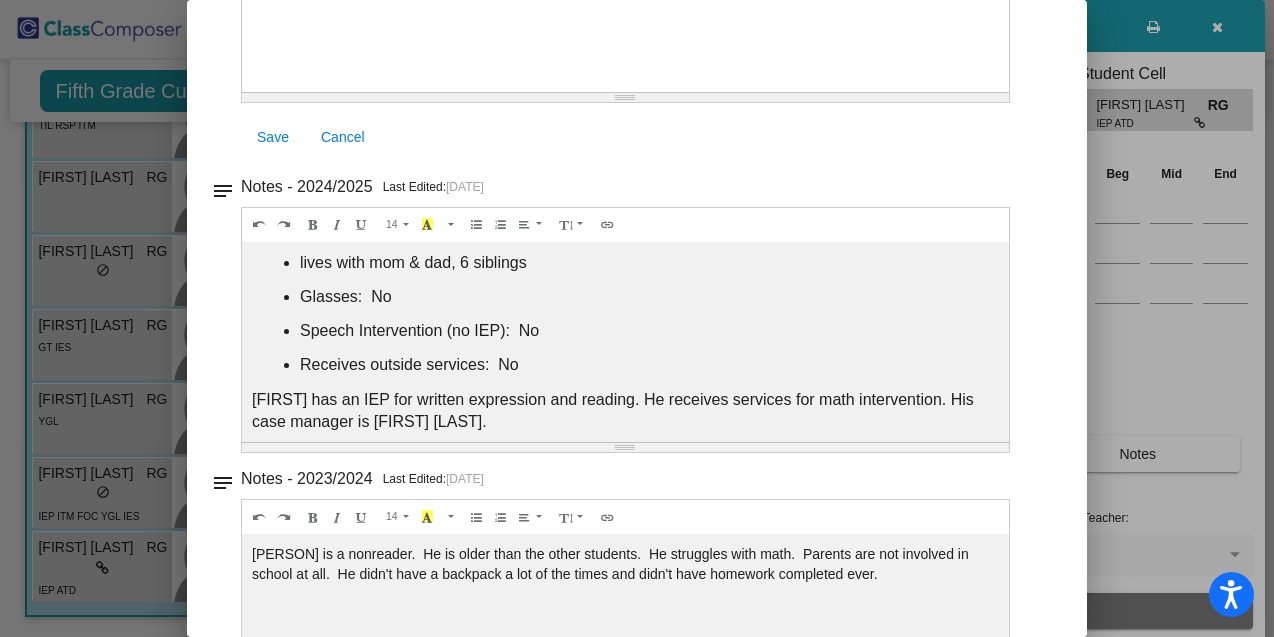scroll, scrollTop: 327, scrollLeft: 0, axis: vertical 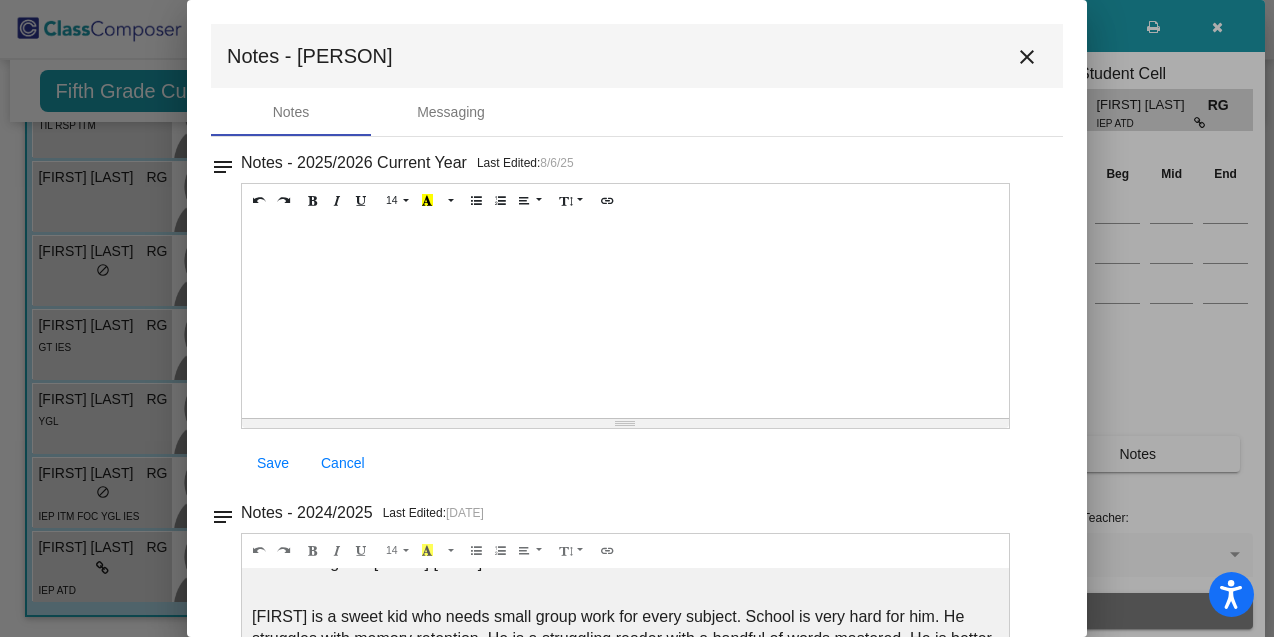 click on "close" at bounding box center [1027, 57] 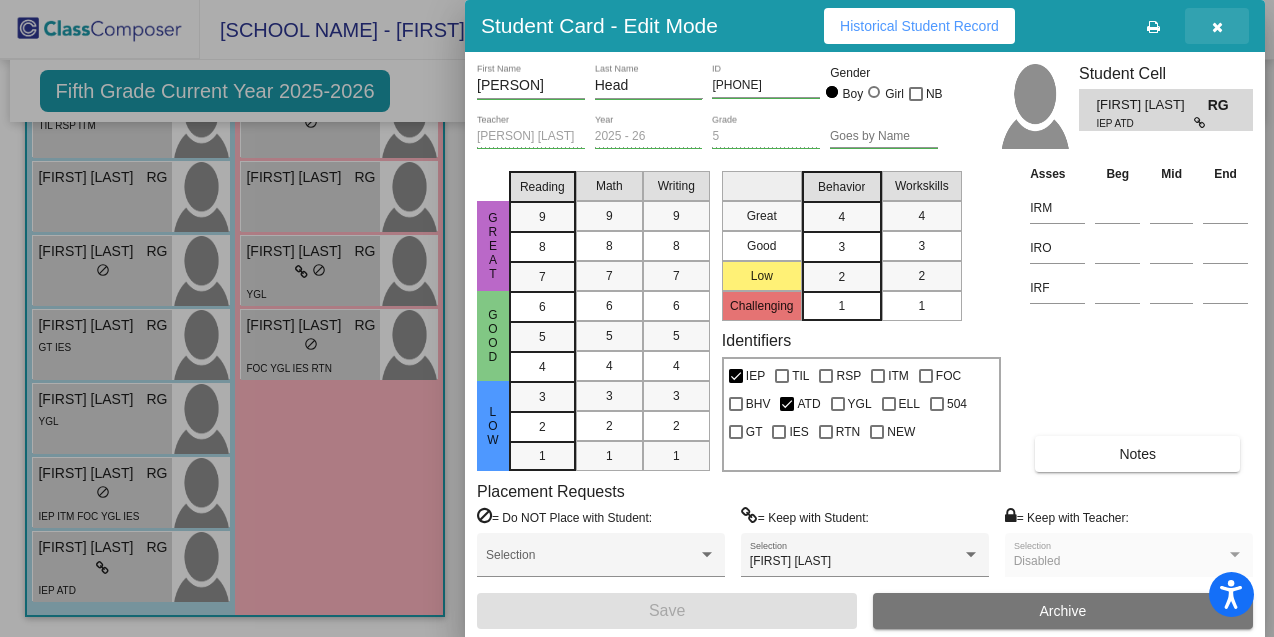 click at bounding box center (1217, 27) 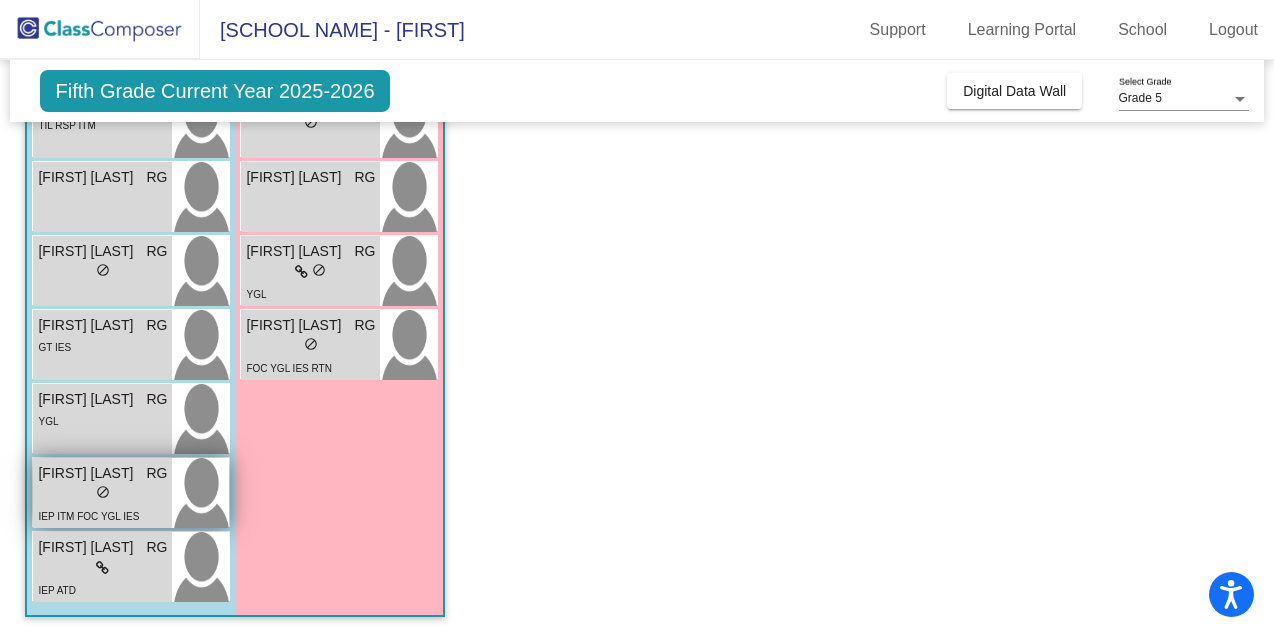 click on "lock do_not_disturb_alt" at bounding box center [102, 494] 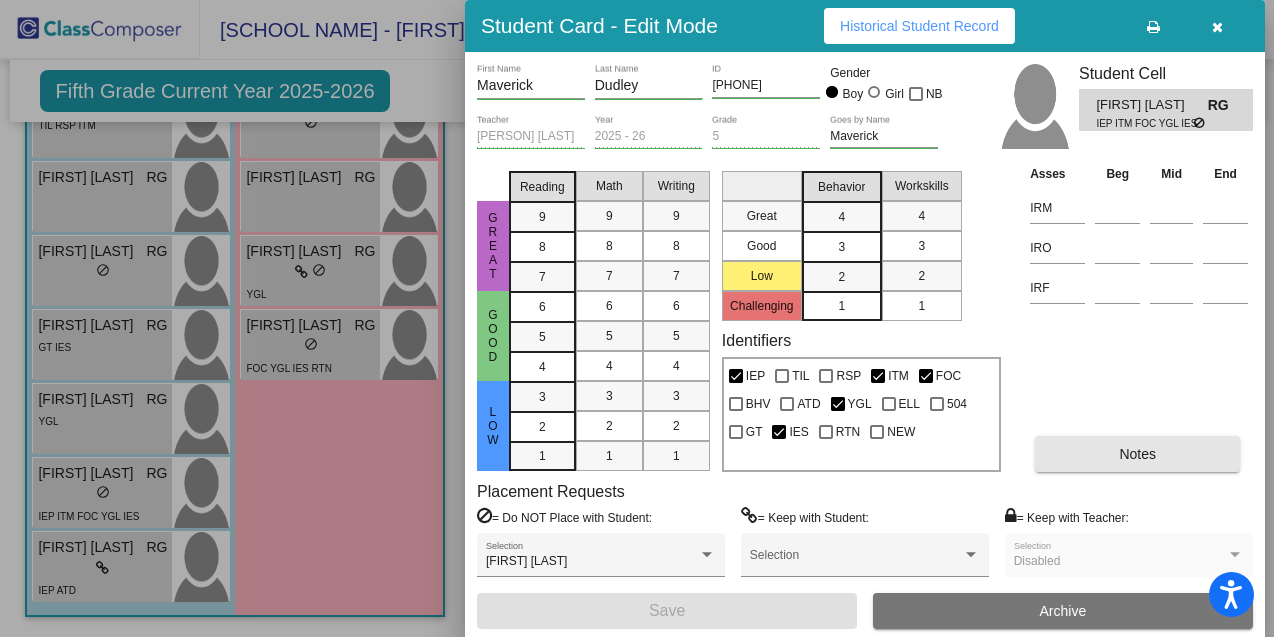 click on "Notes" at bounding box center (1137, 454) 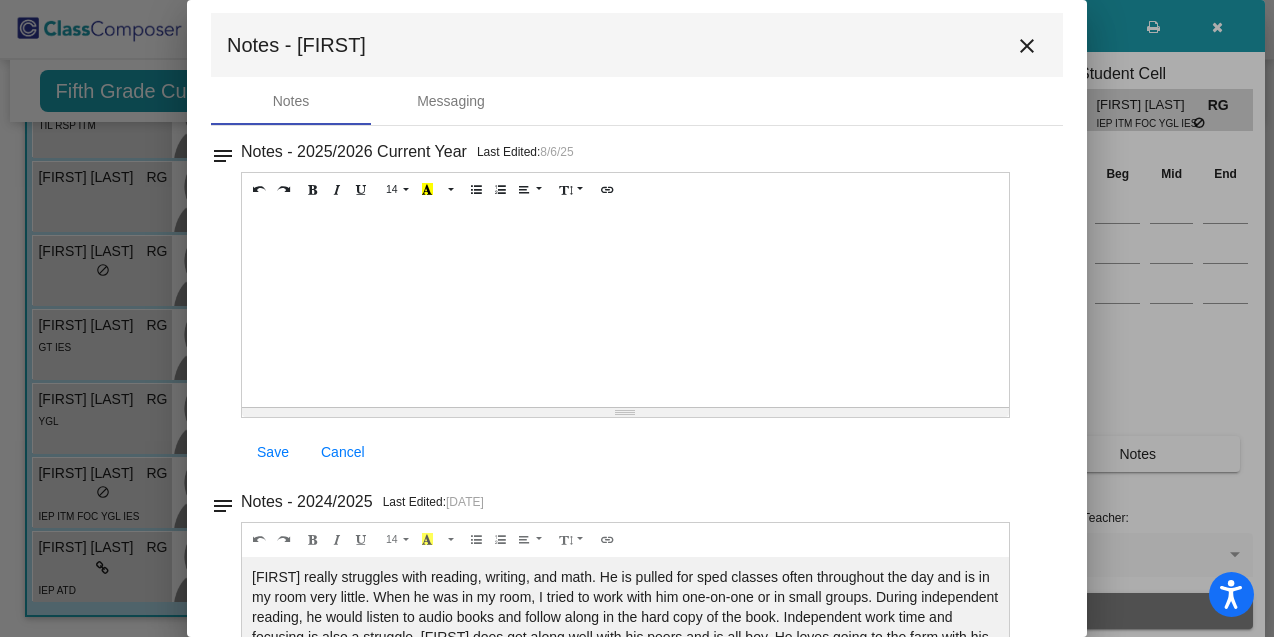 scroll, scrollTop: 0, scrollLeft: 0, axis: both 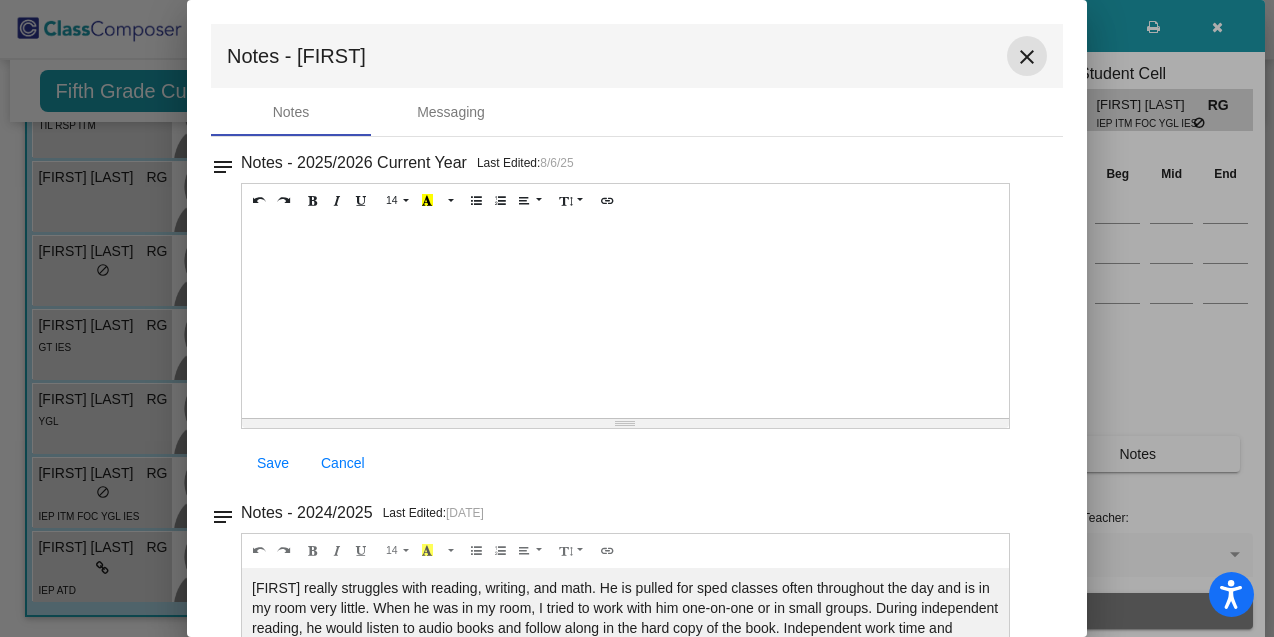 click on "close" at bounding box center (1027, 57) 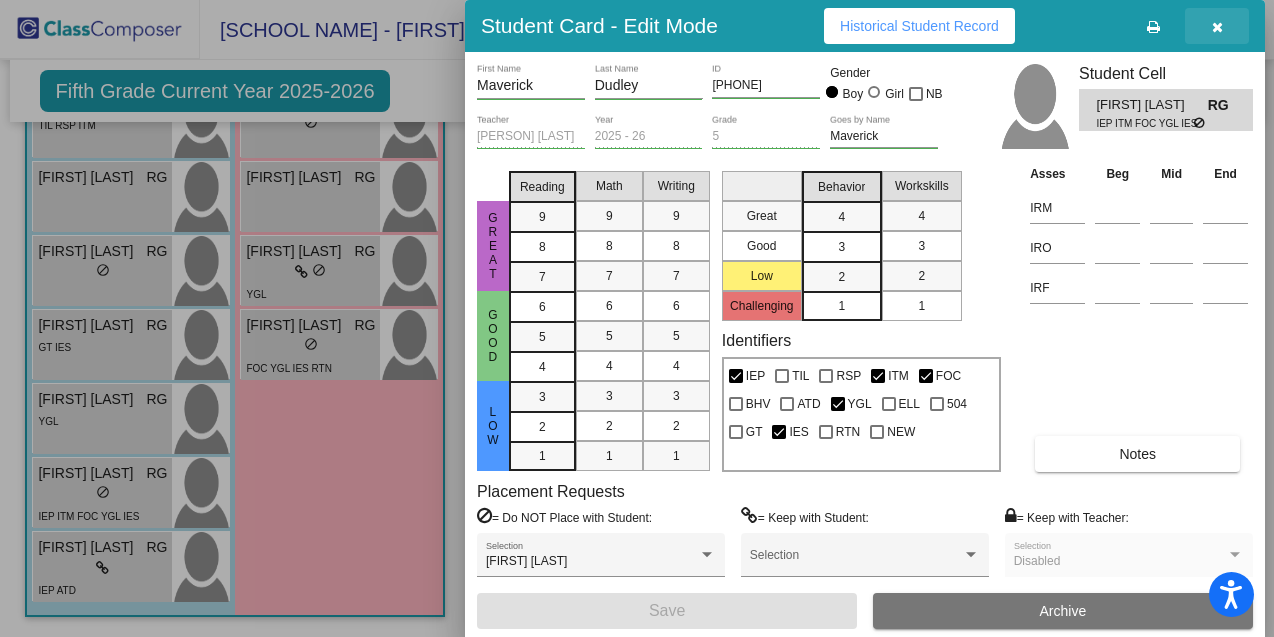click at bounding box center (1217, 27) 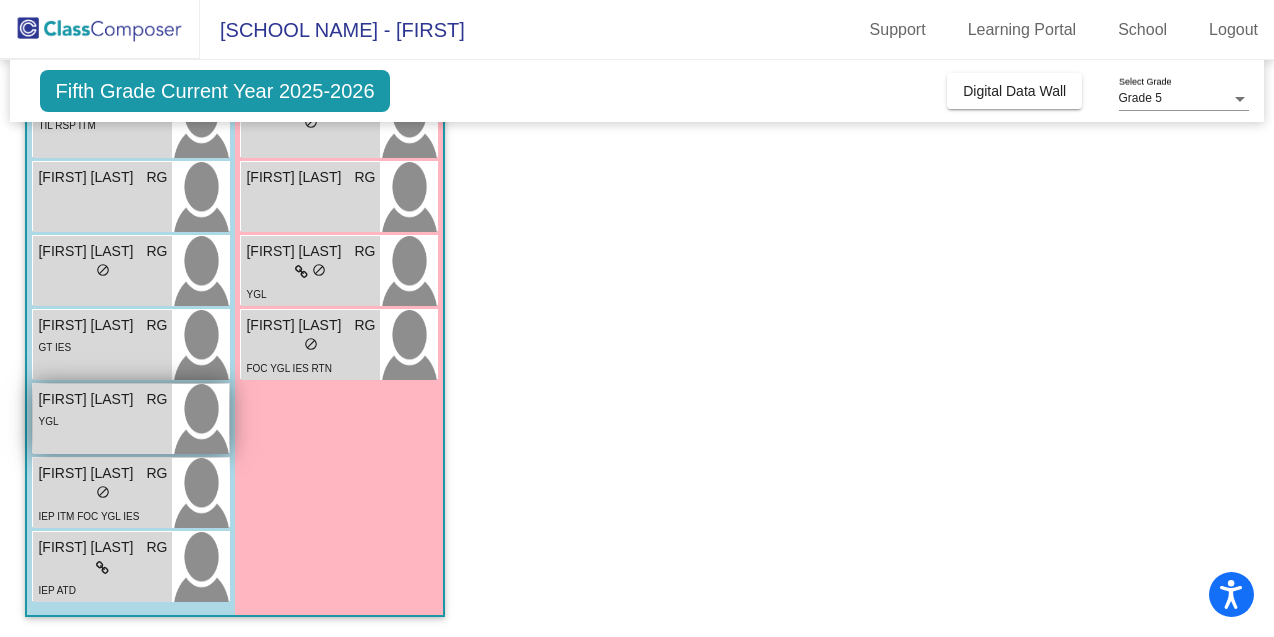 click on "YGL" at bounding box center [102, 420] 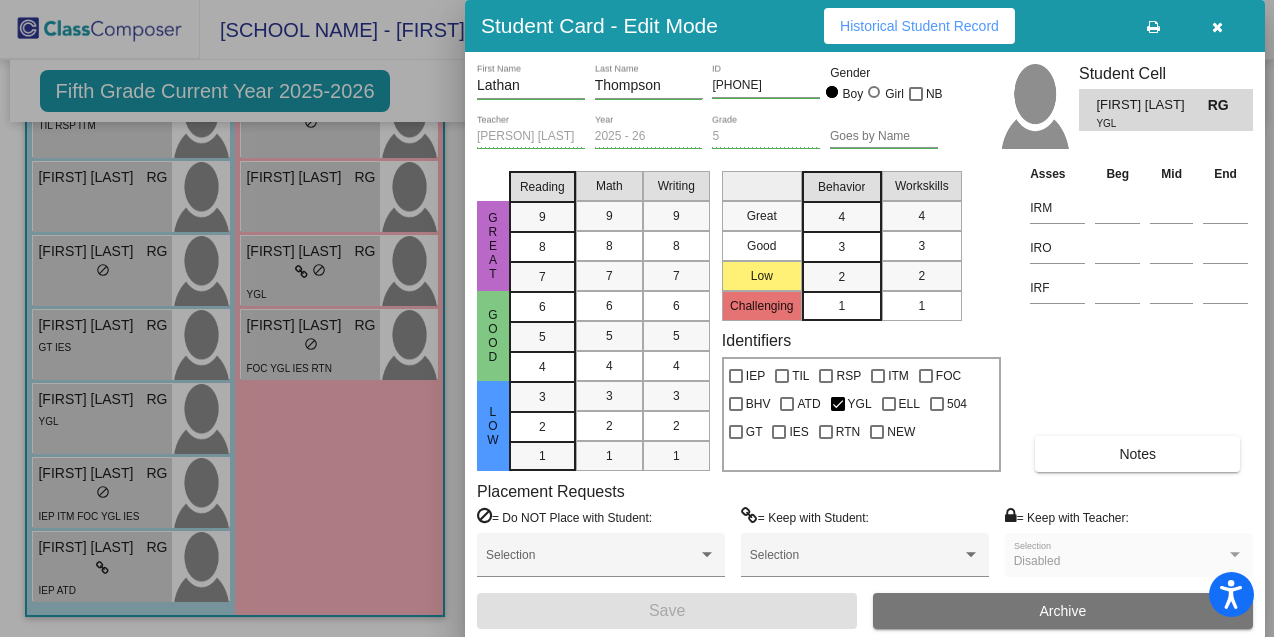 click on "Notes" at bounding box center (1137, 454) 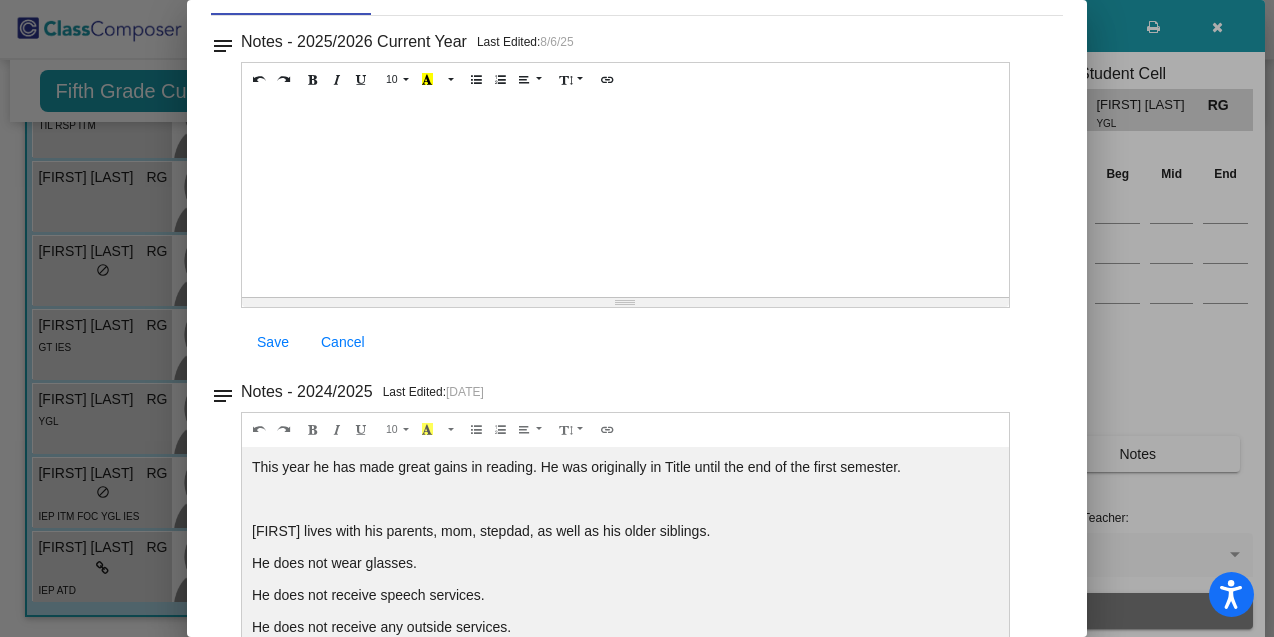 scroll, scrollTop: 132, scrollLeft: 0, axis: vertical 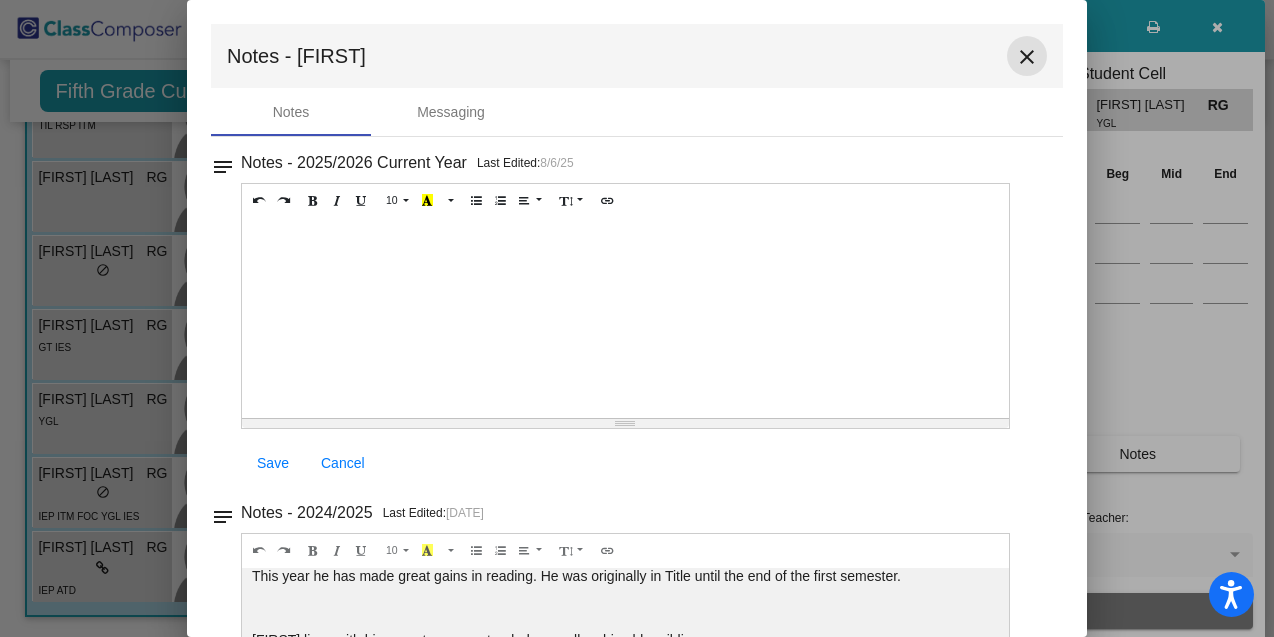 click on "close" at bounding box center (1027, 57) 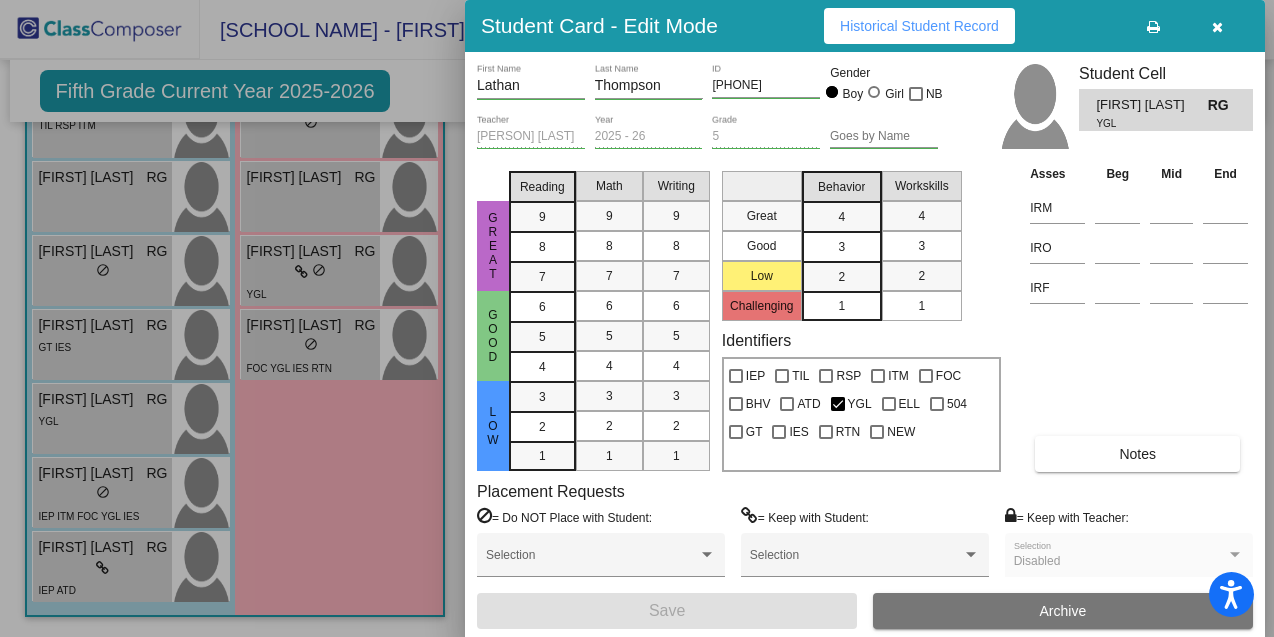 click at bounding box center (1217, 27) 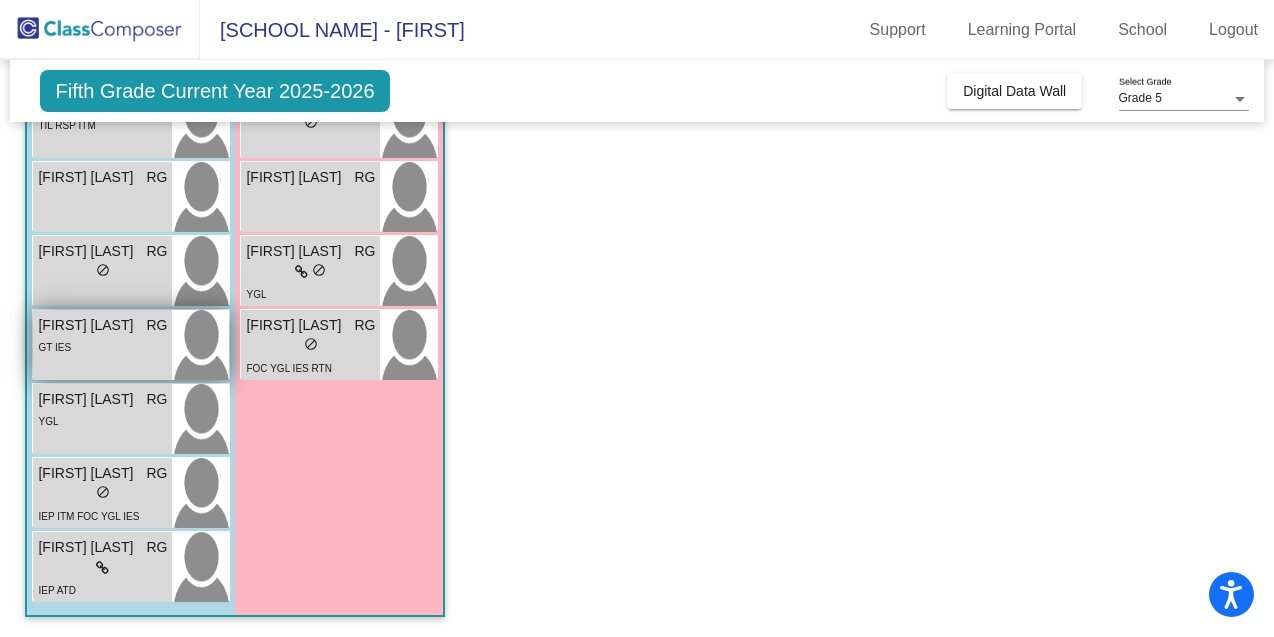 click on "GT IES" at bounding box center (102, 346) 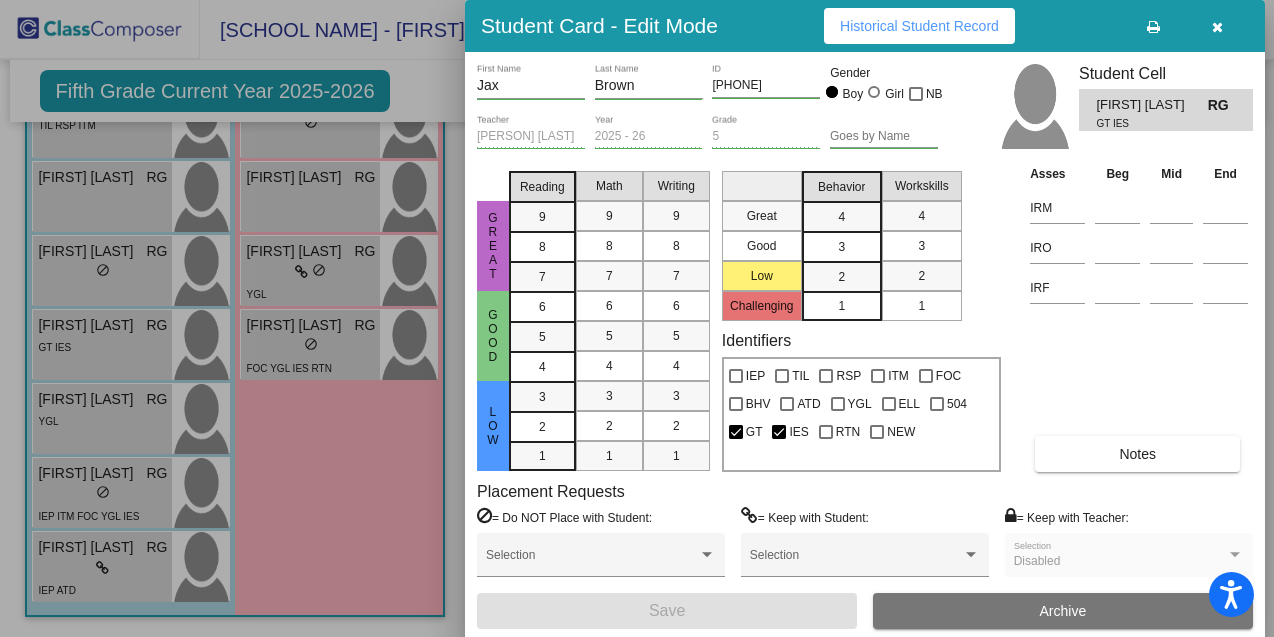 click on "Notes" at bounding box center [1137, 454] 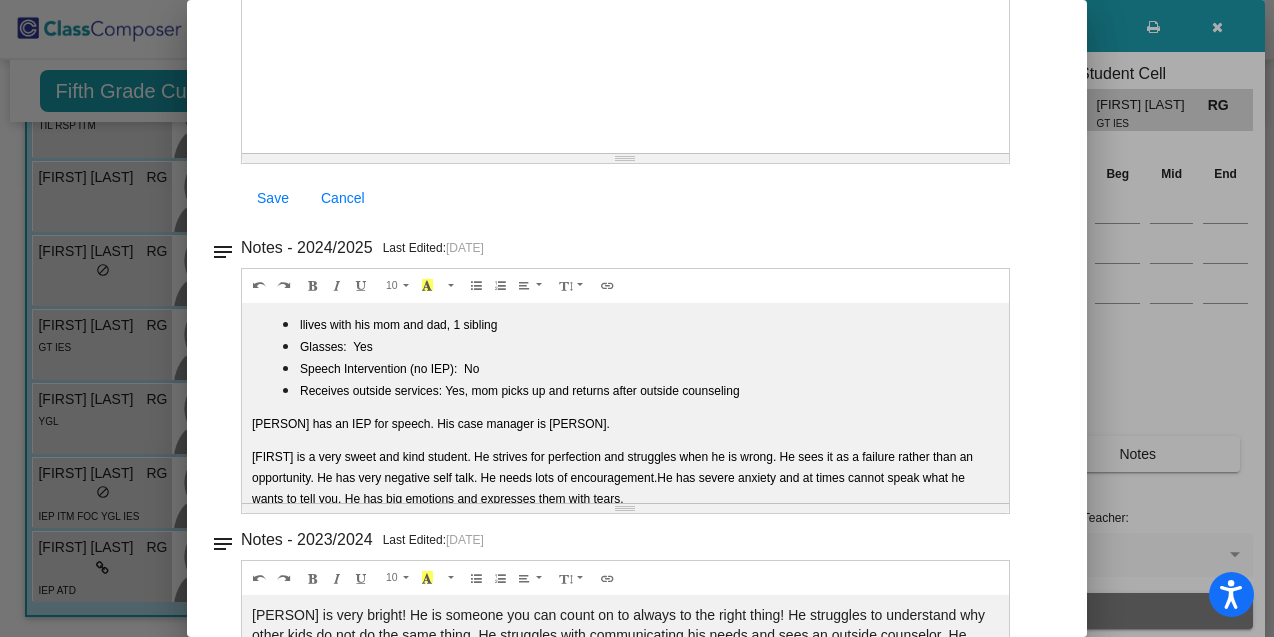 scroll, scrollTop: 266, scrollLeft: 0, axis: vertical 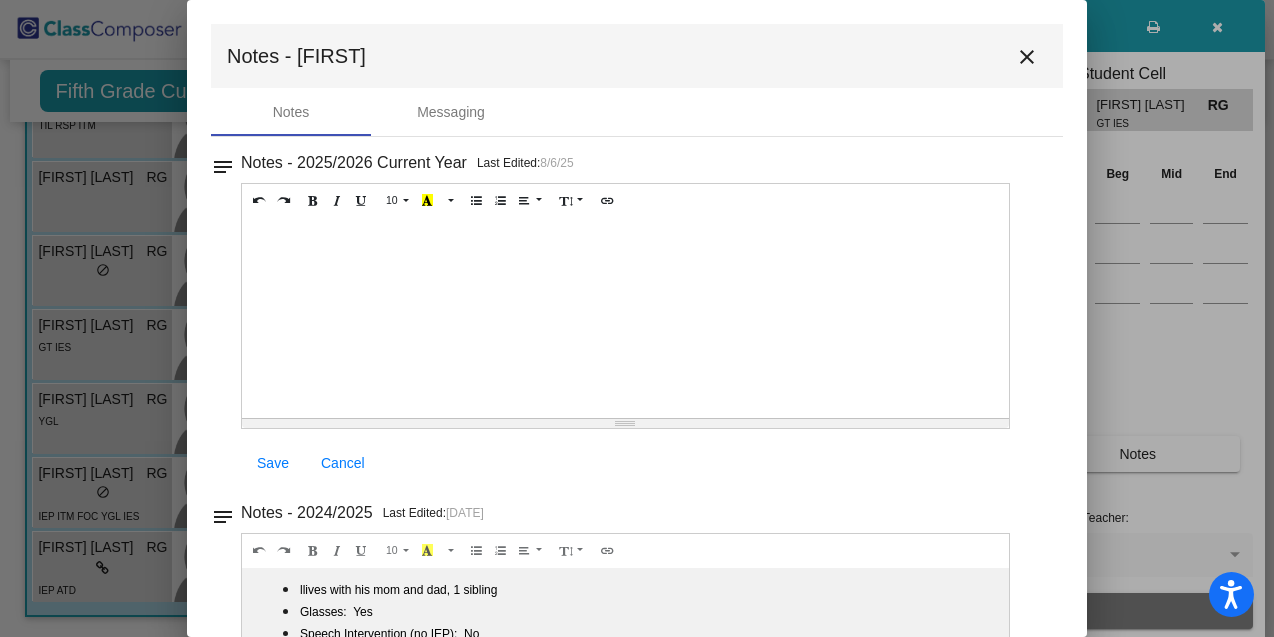 click on "close" at bounding box center [1027, 57] 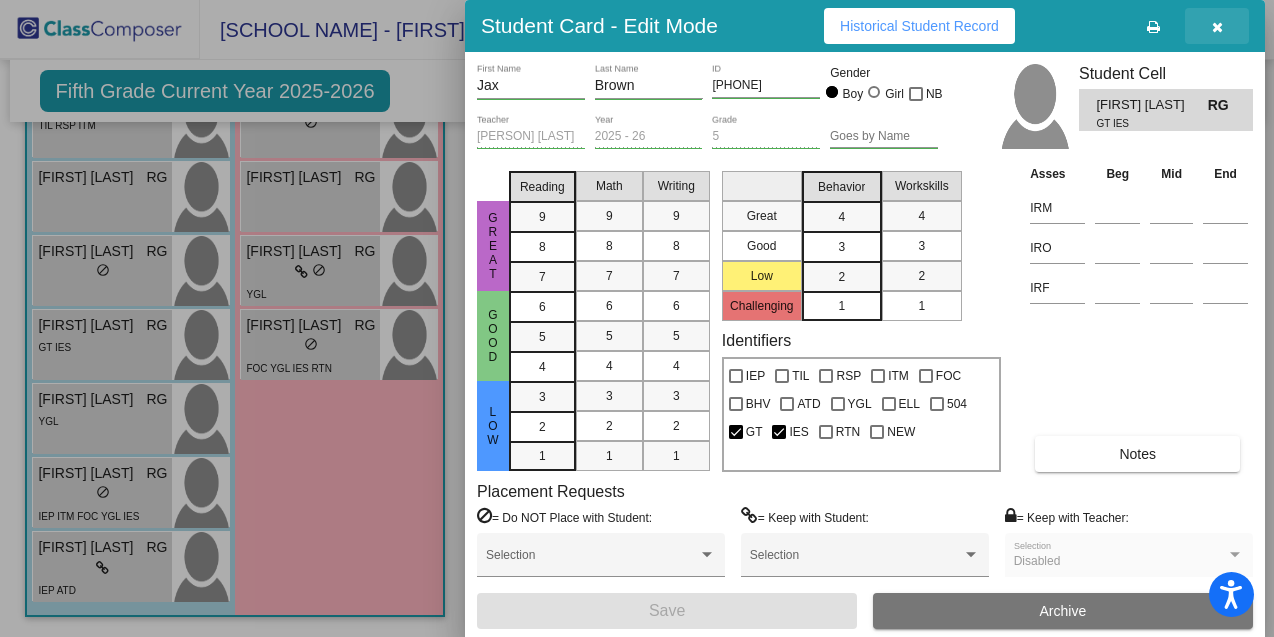 click at bounding box center (1217, 27) 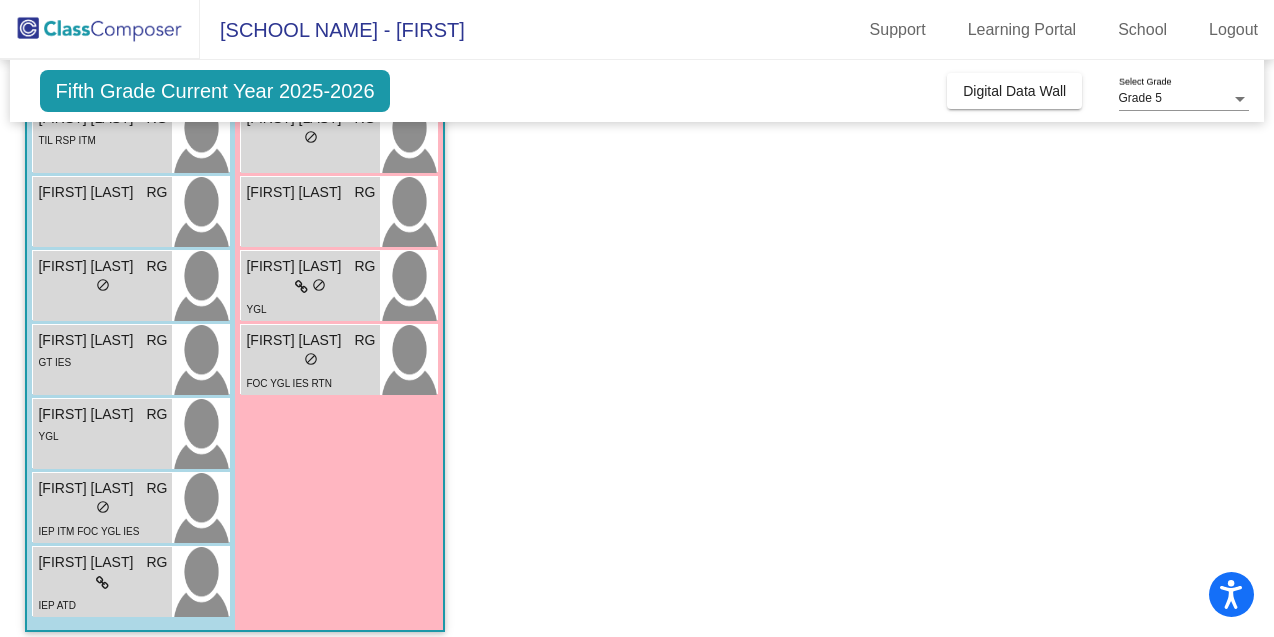 scroll, scrollTop: 603, scrollLeft: 0, axis: vertical 